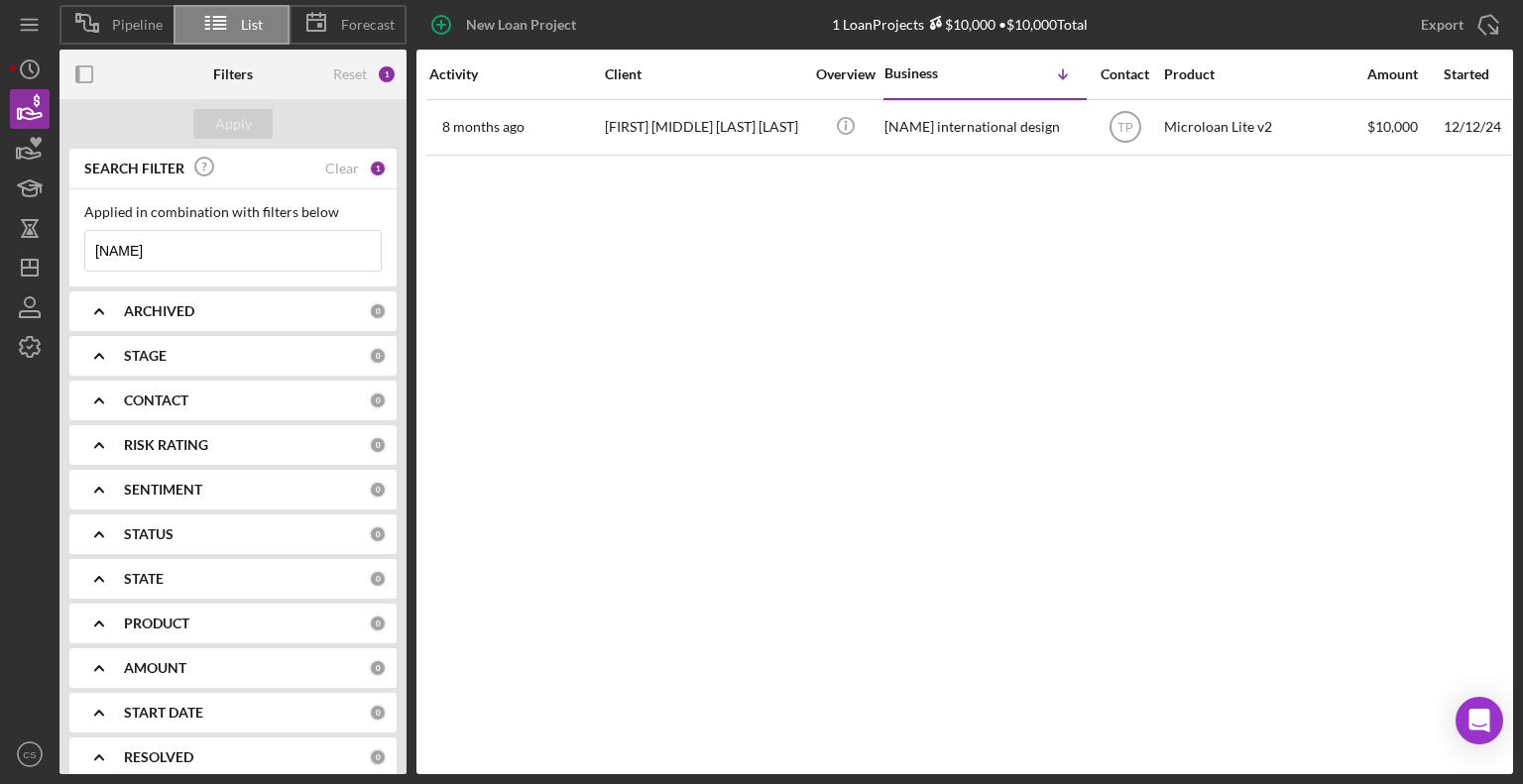 scroll, scrollTop: 0, scrollLeft: 0, axis: both 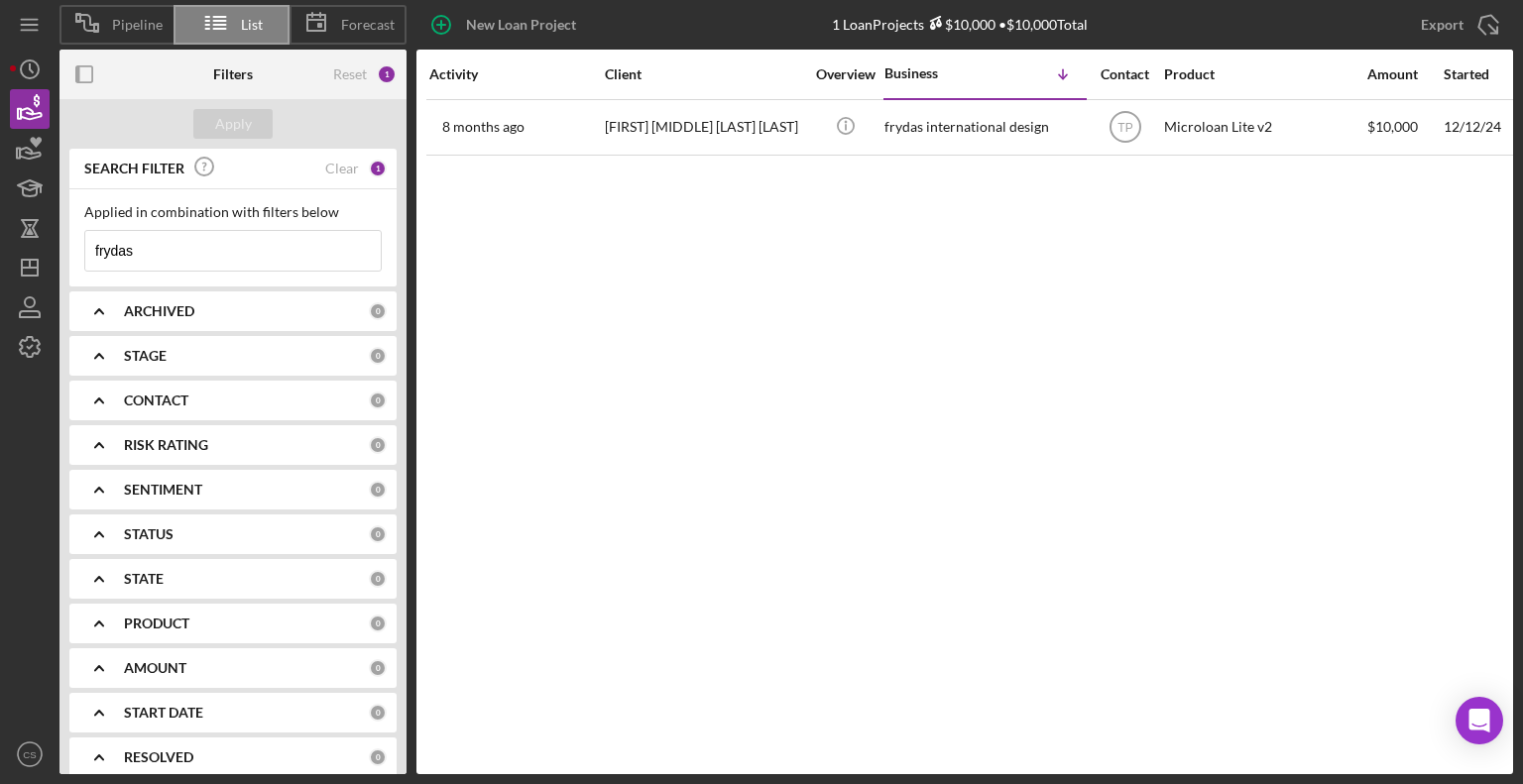 drag, startPoint x: 195, startPoint y: 248, endPoint x: 75, endPoint y: 265, distance: 121.19818 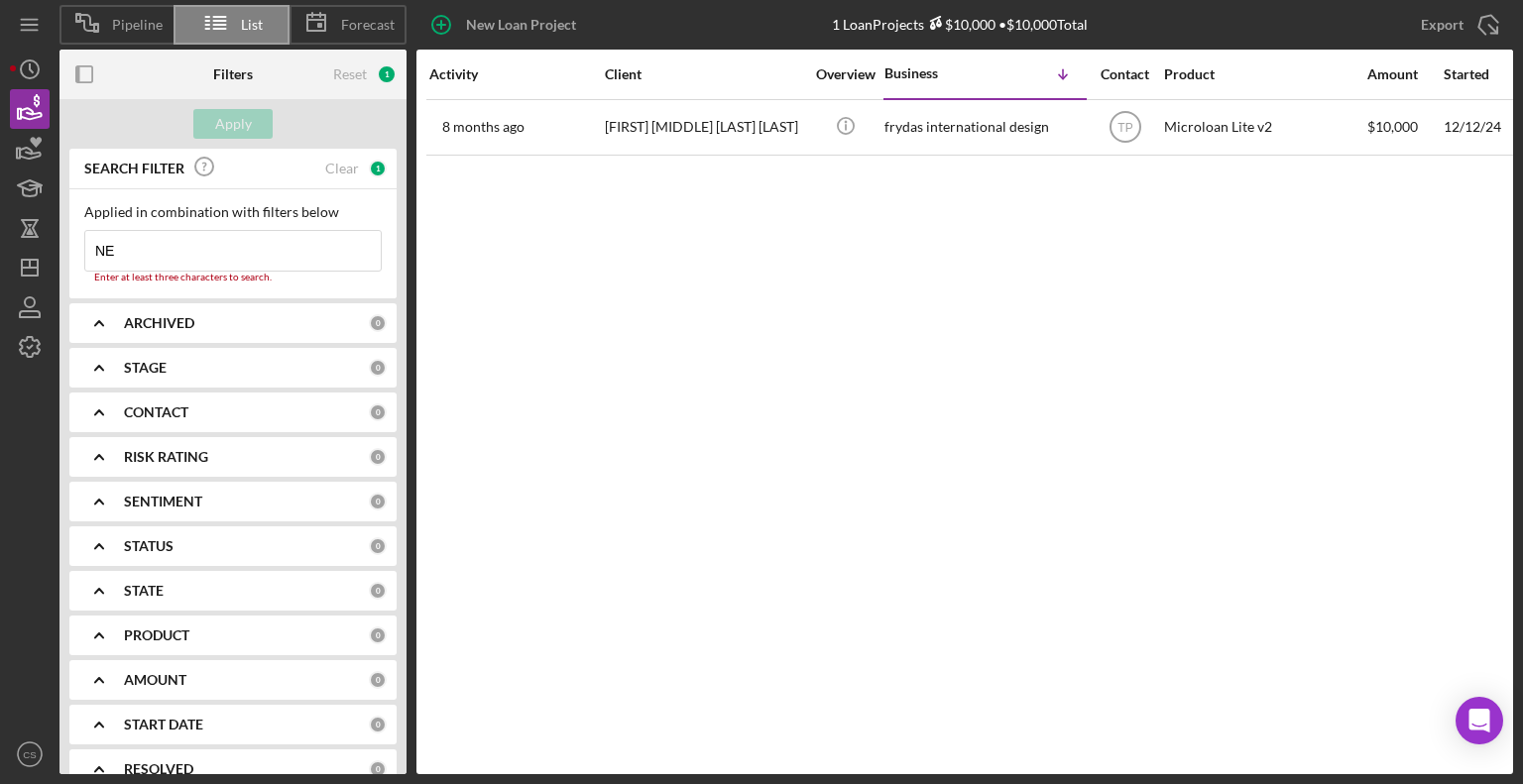 type on "NEOG LLC" 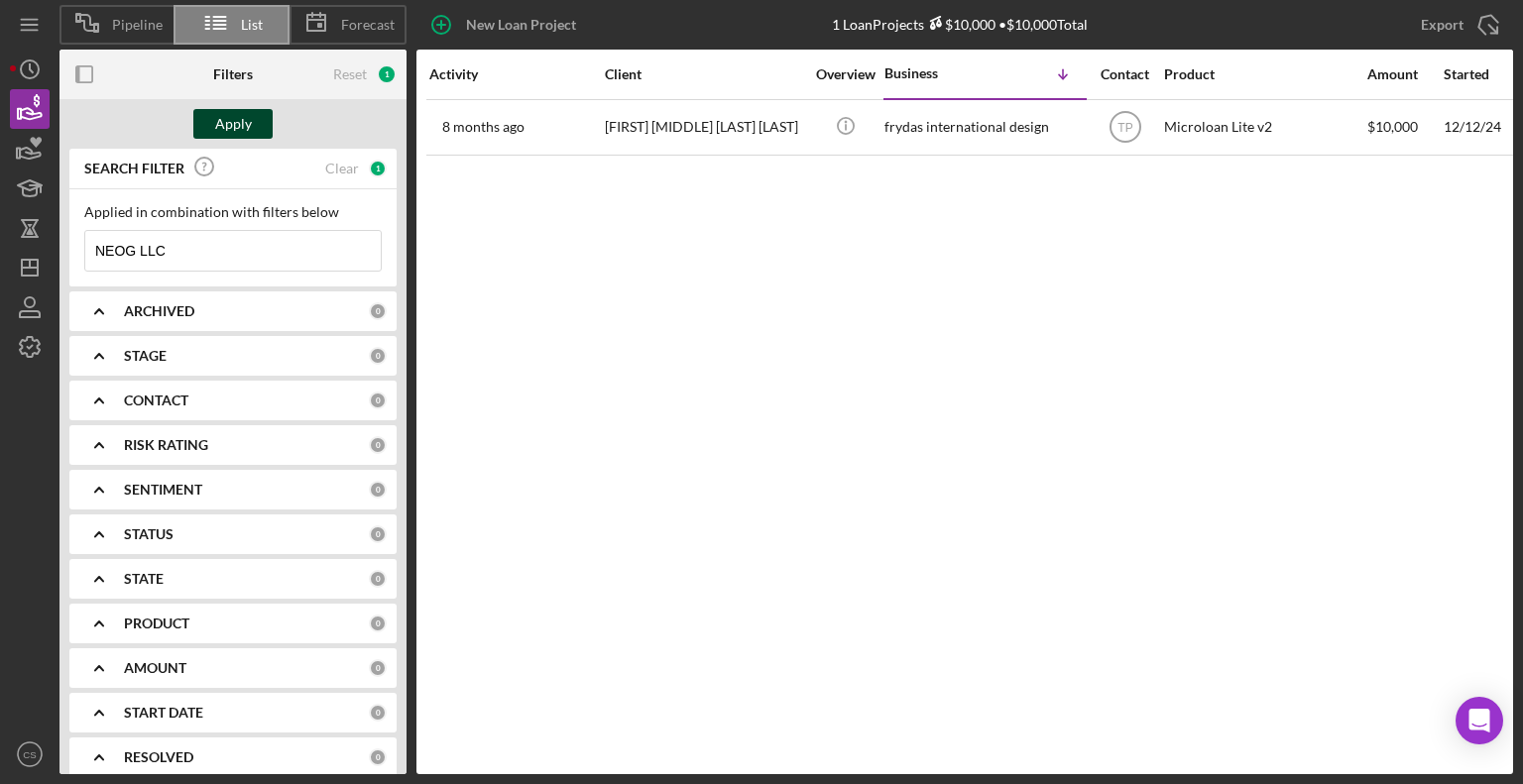 click on "Apply" at bounding box center (233, 124) 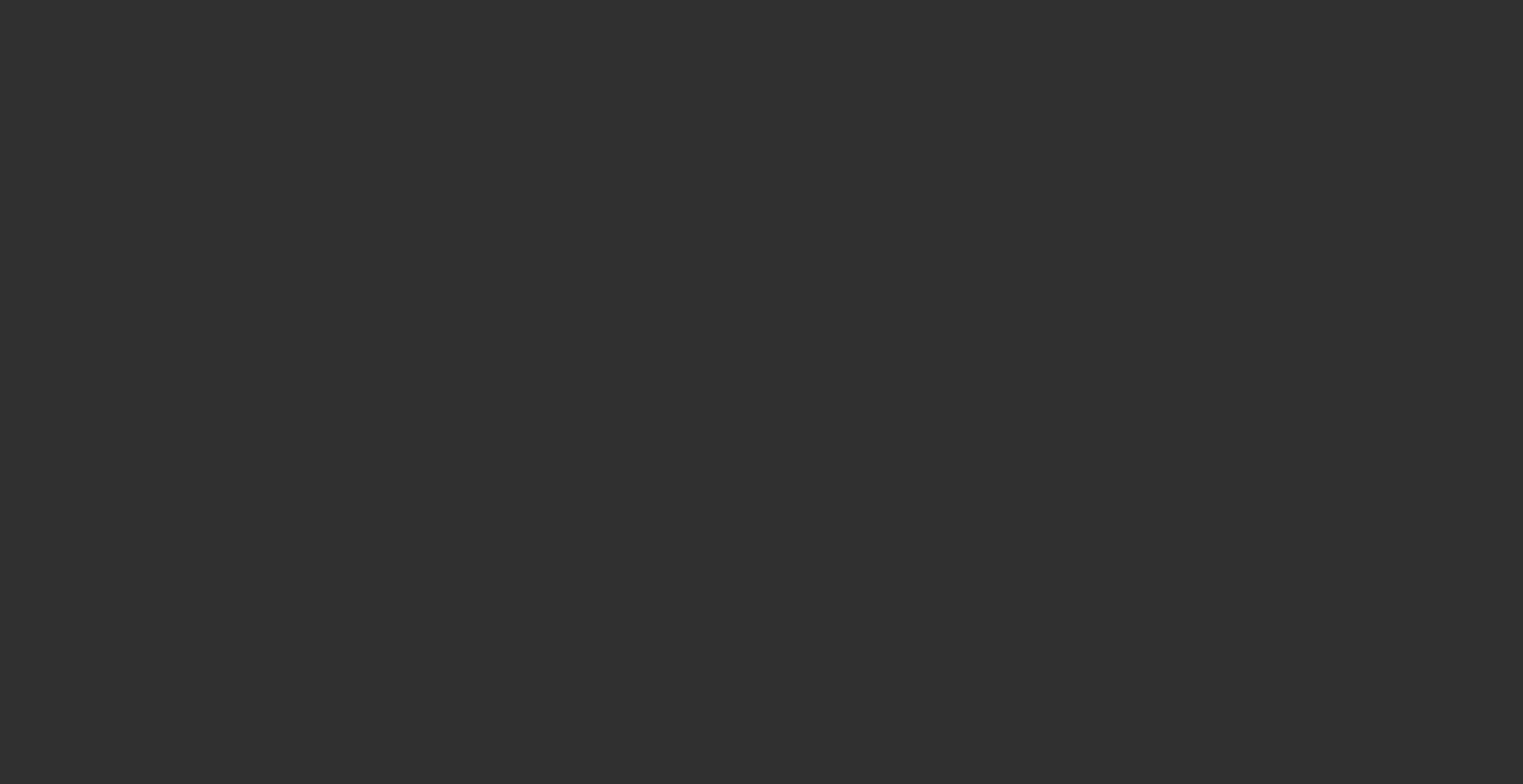 scroll, scrollTop: 0, scrollLeft: 0, axis: both 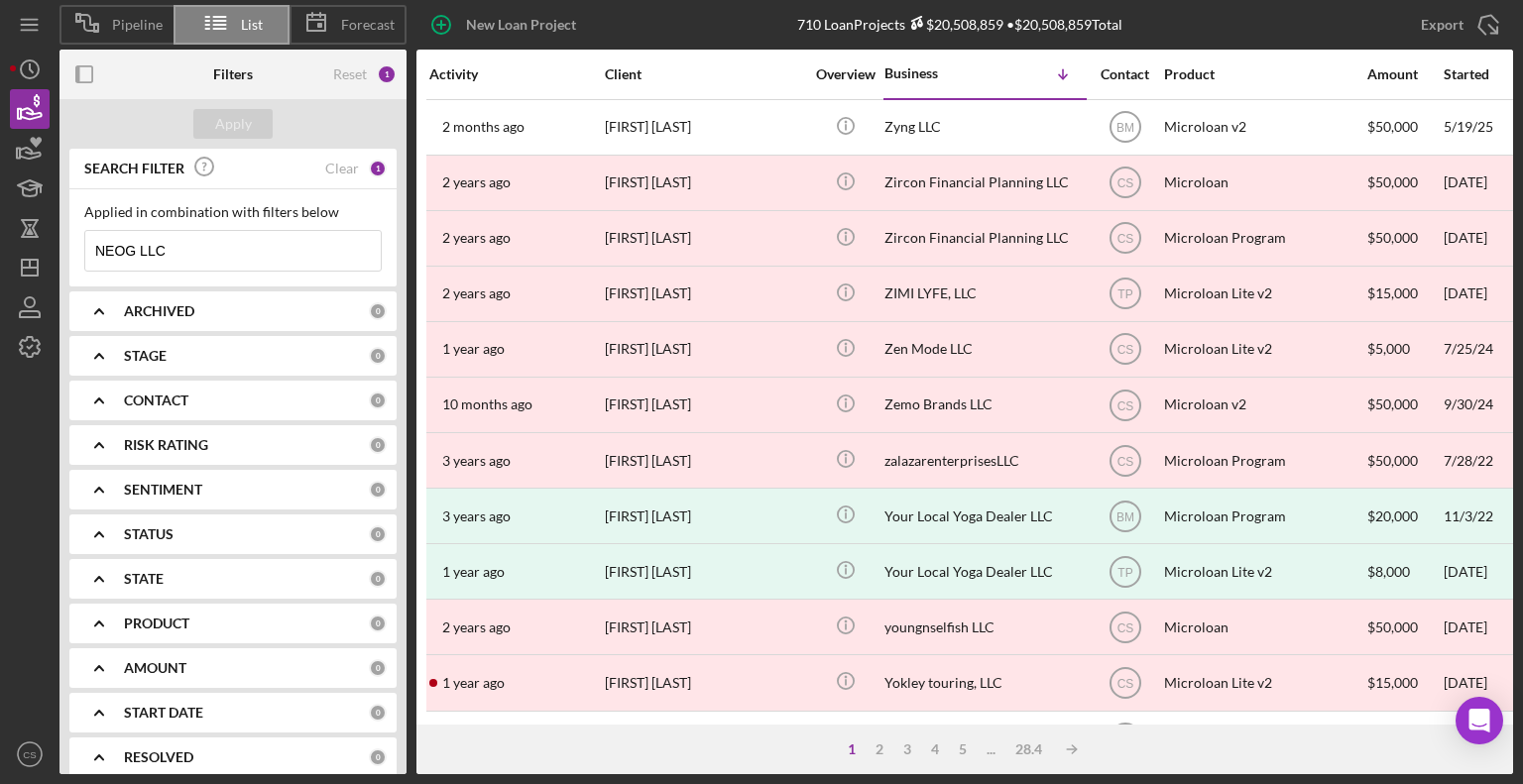 click on "NEOG LLC" at bounding box center (233, 251) 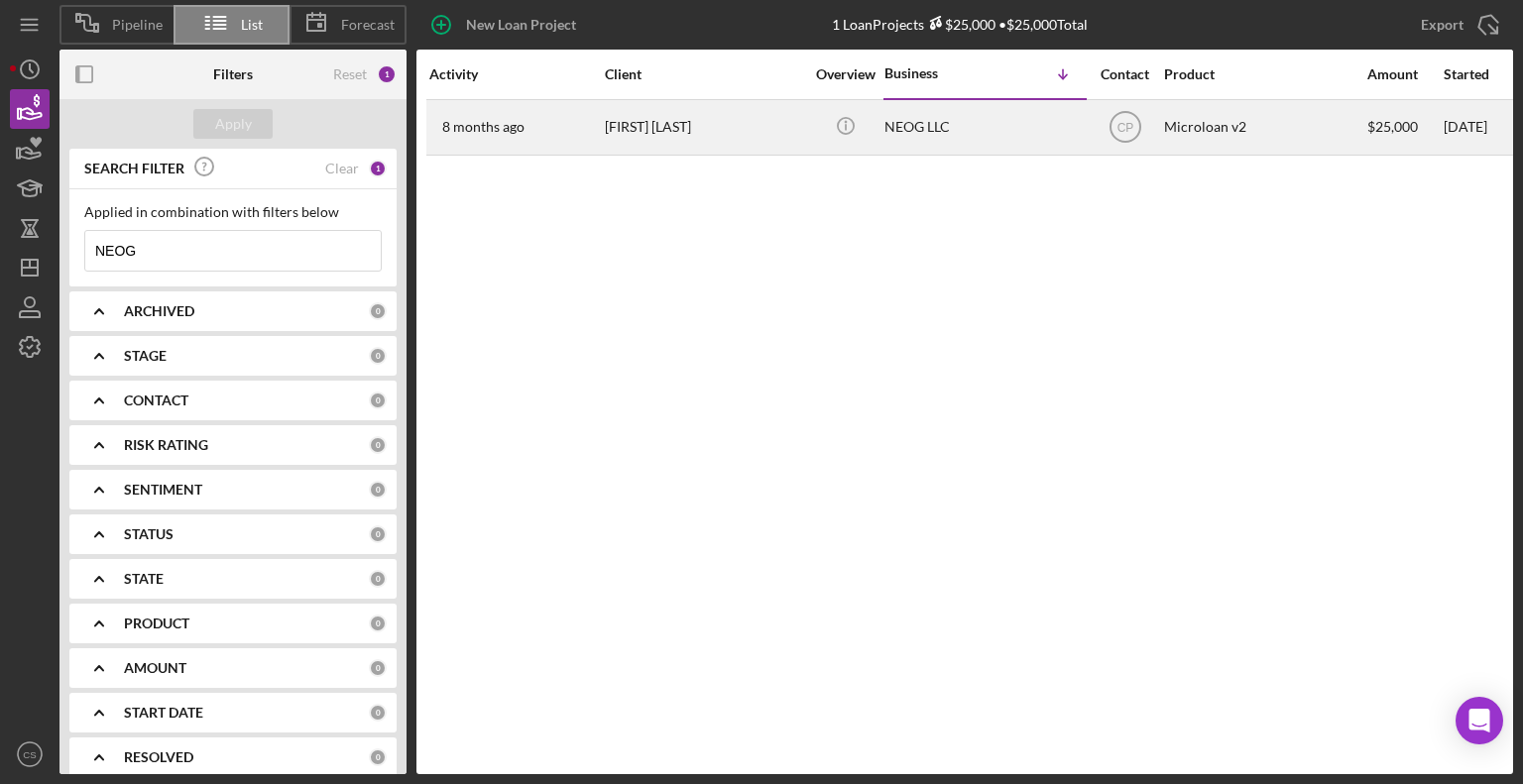 type on "NEOG" 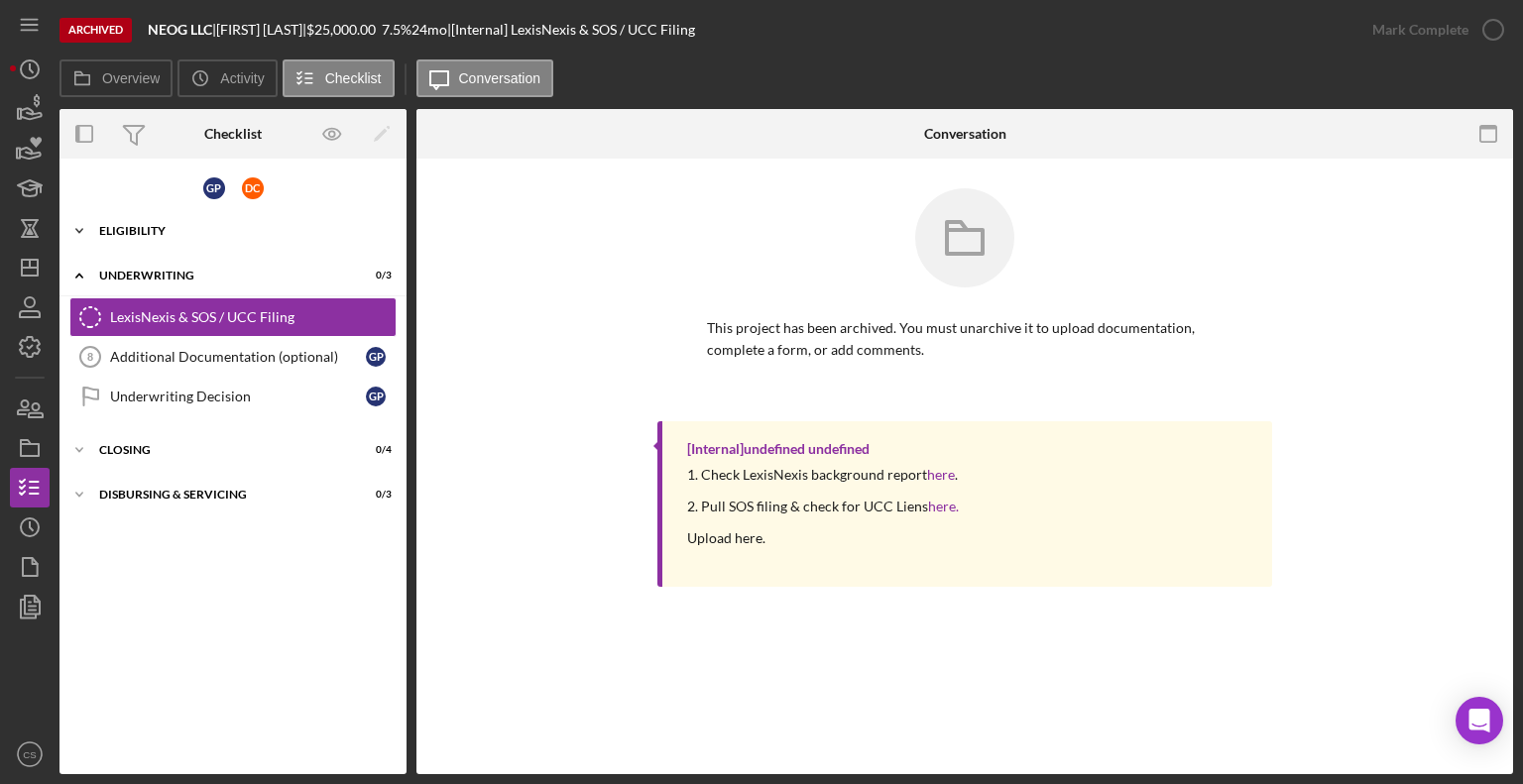 click on "Icon/Expander Eligibility 8 / 8" at bounding box center (233, 231) 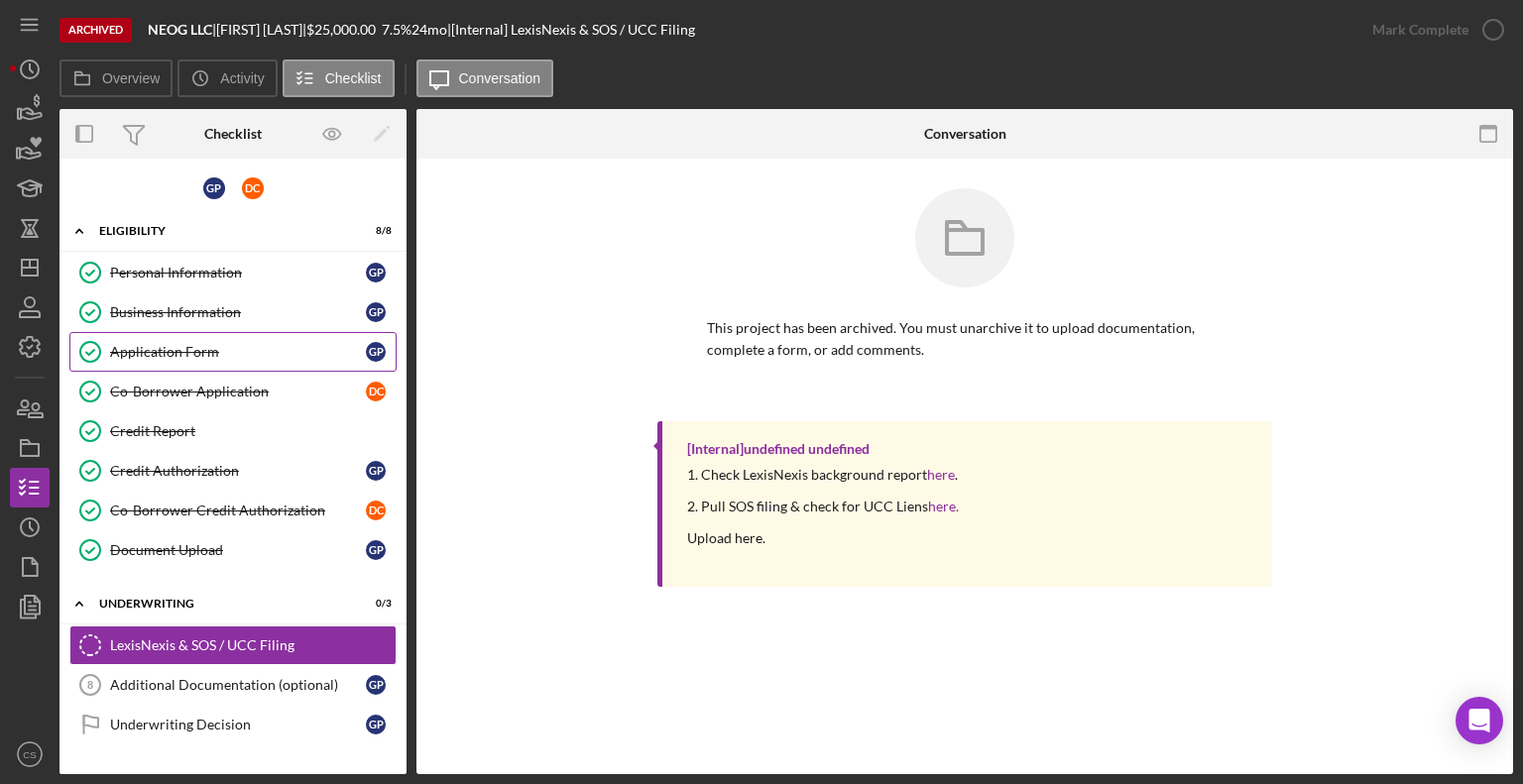 click on "Application Form" at bounding box center [238, 352] 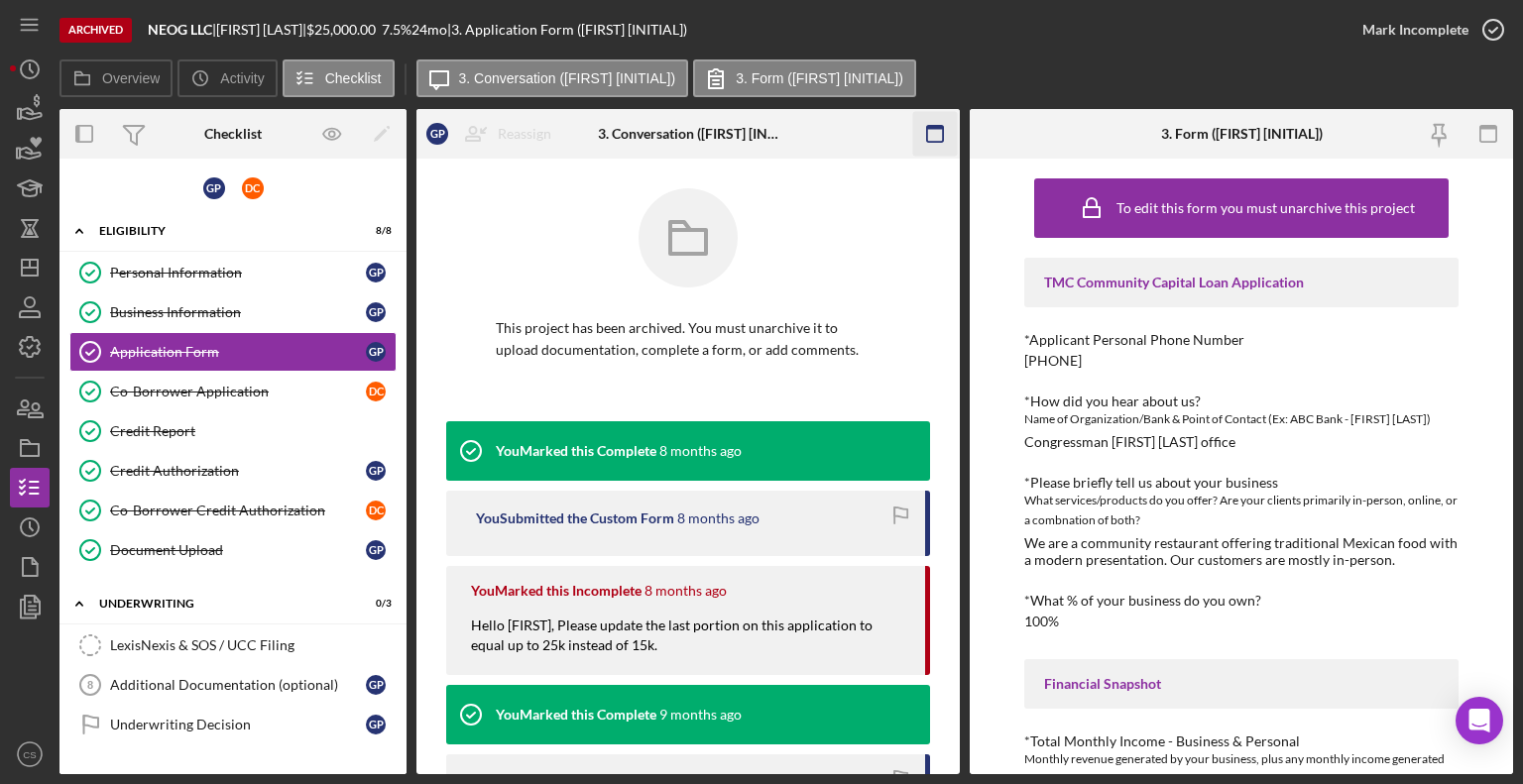 click 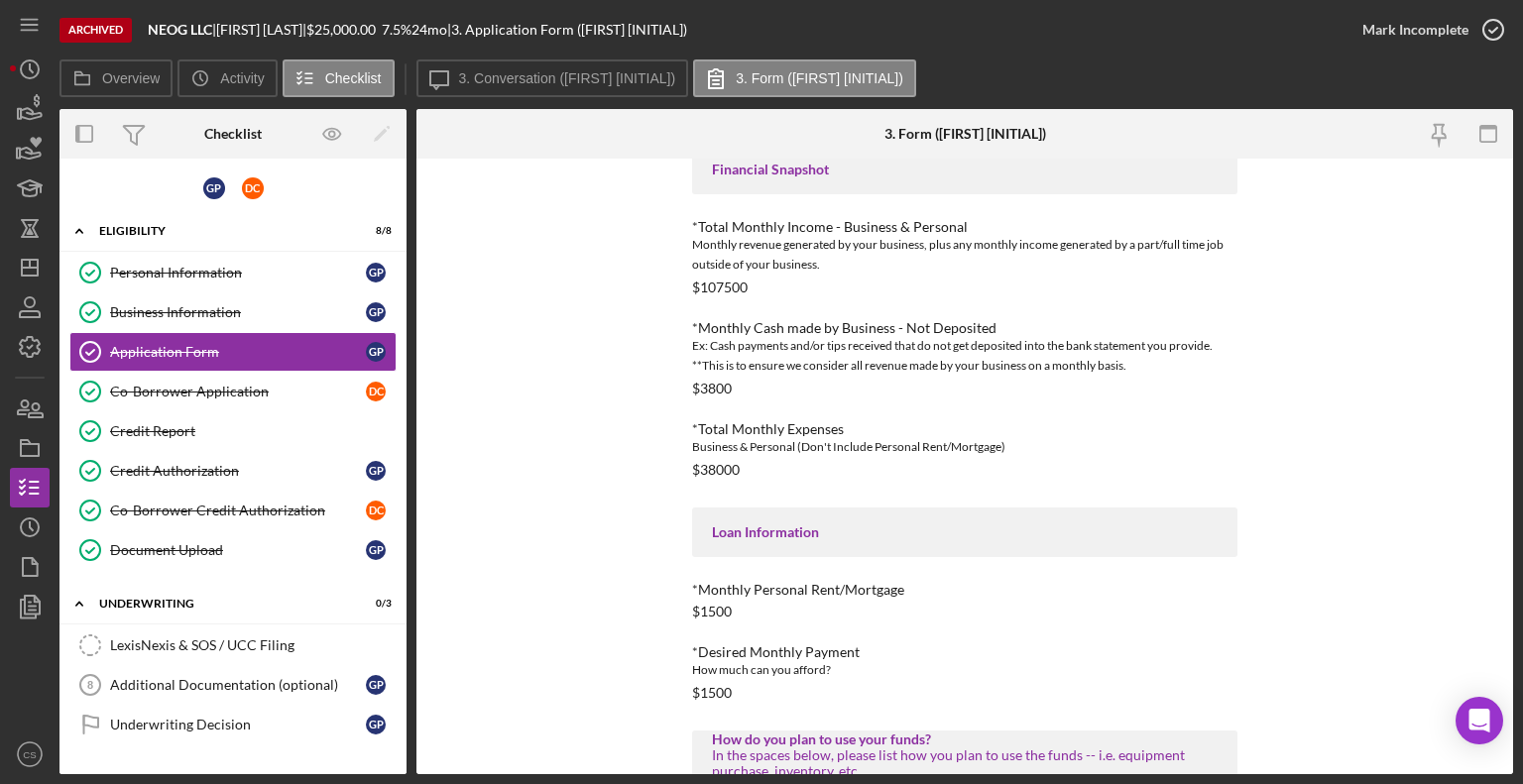scroll, scrollTop: 793, scrollLeft: 0, axis: vertical 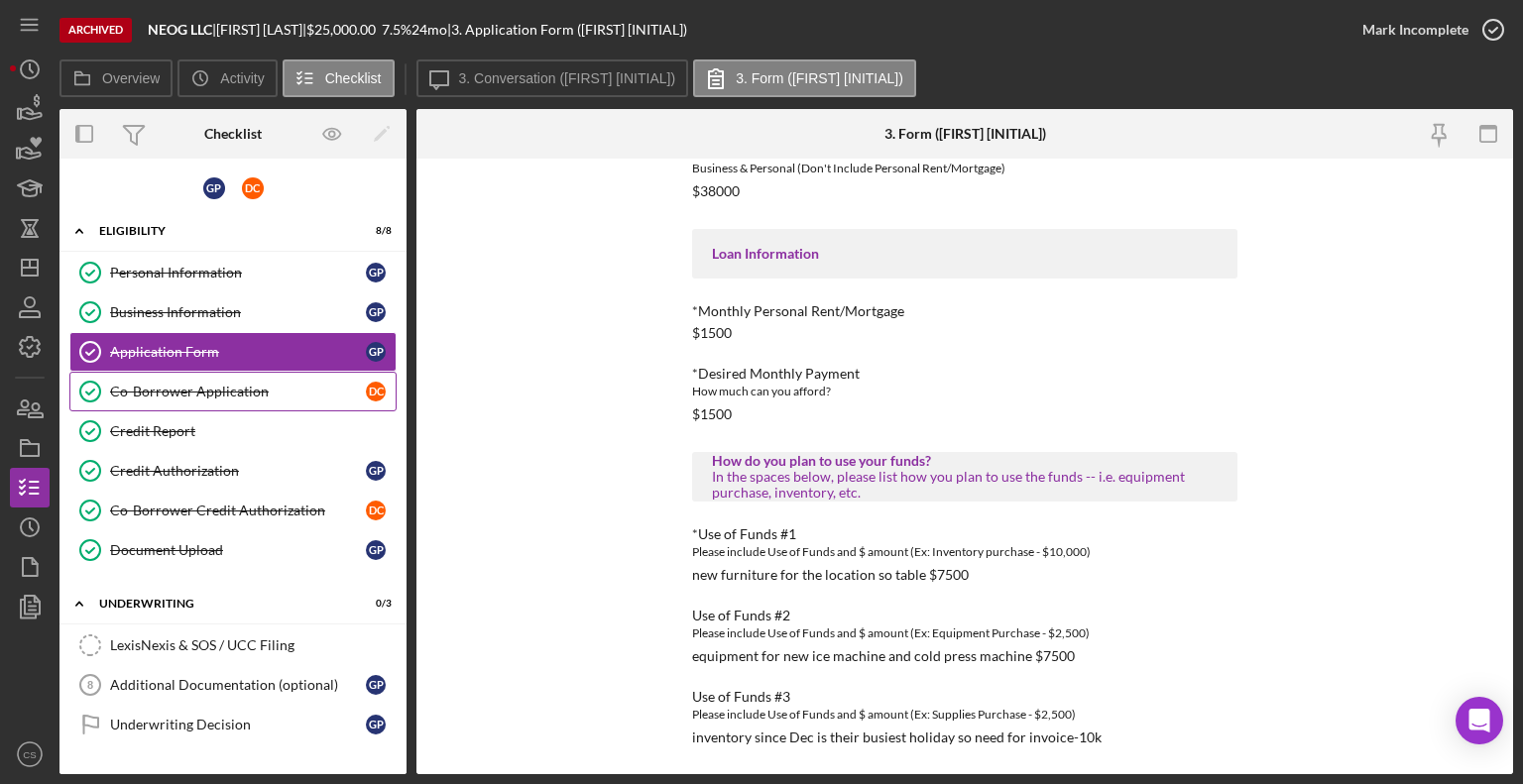 click on "Co-Borrower Application" at bounding box center (238, 392) 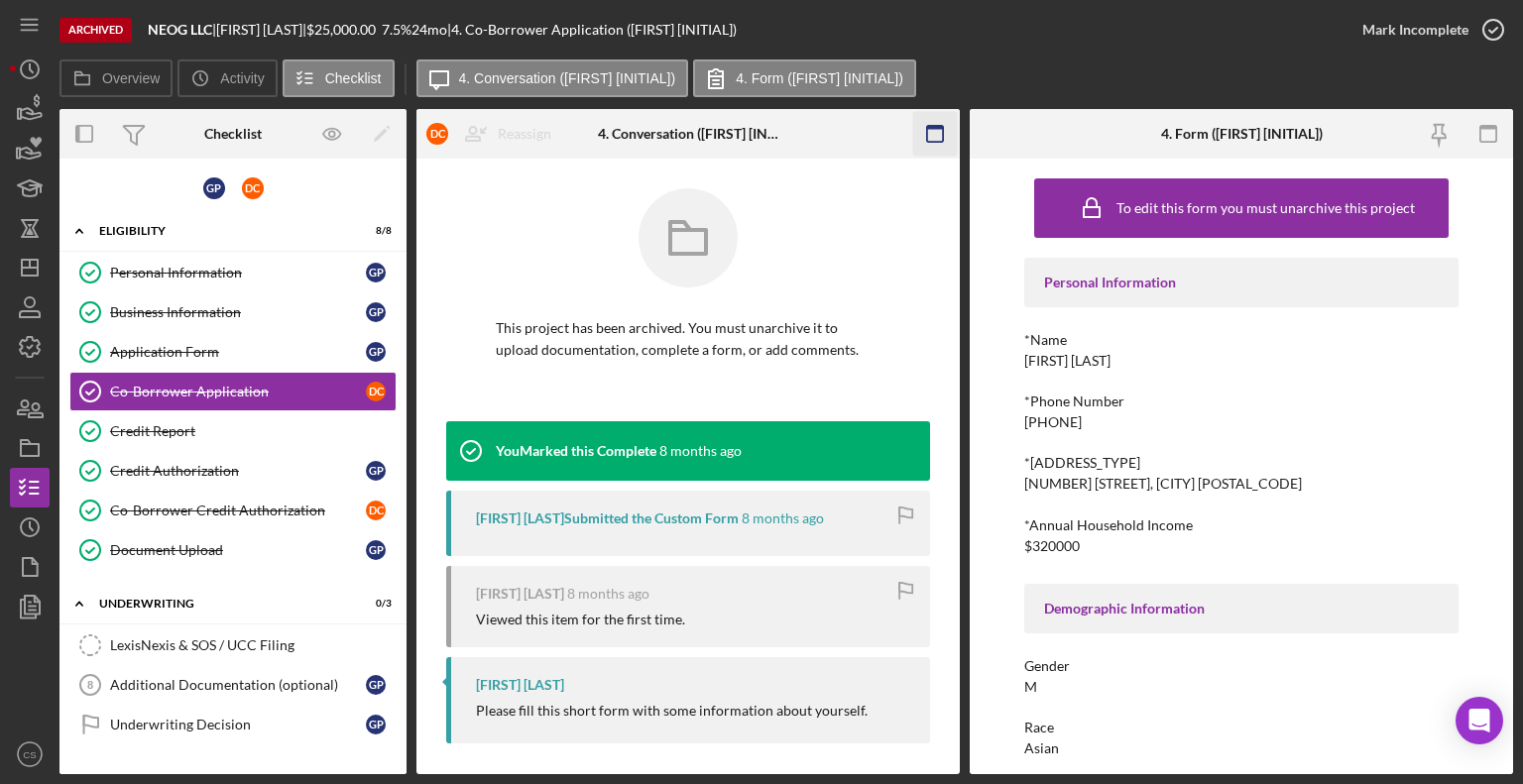 click 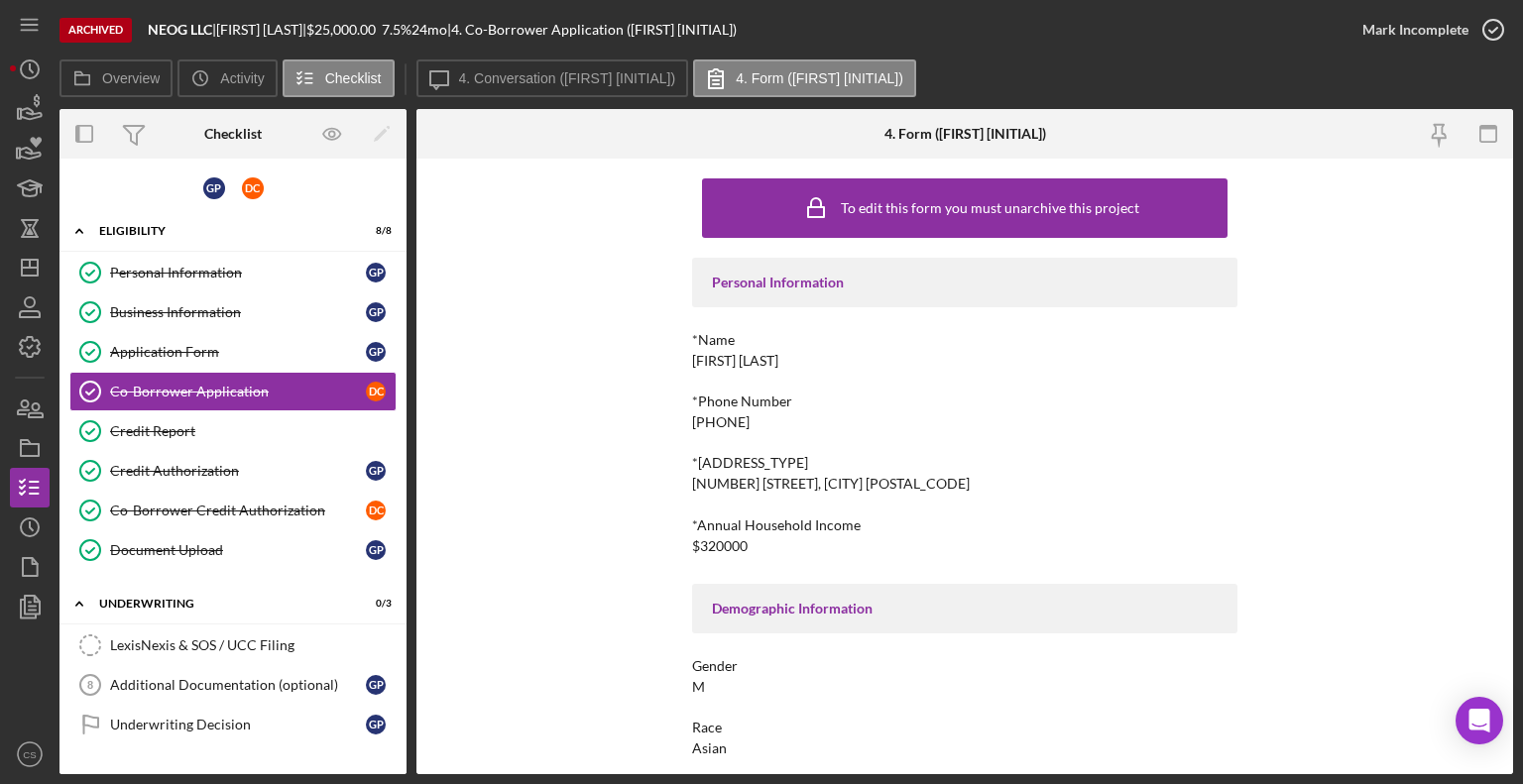 scroll, scrollTop: 214, scrollLeft: 0, axis: vertical 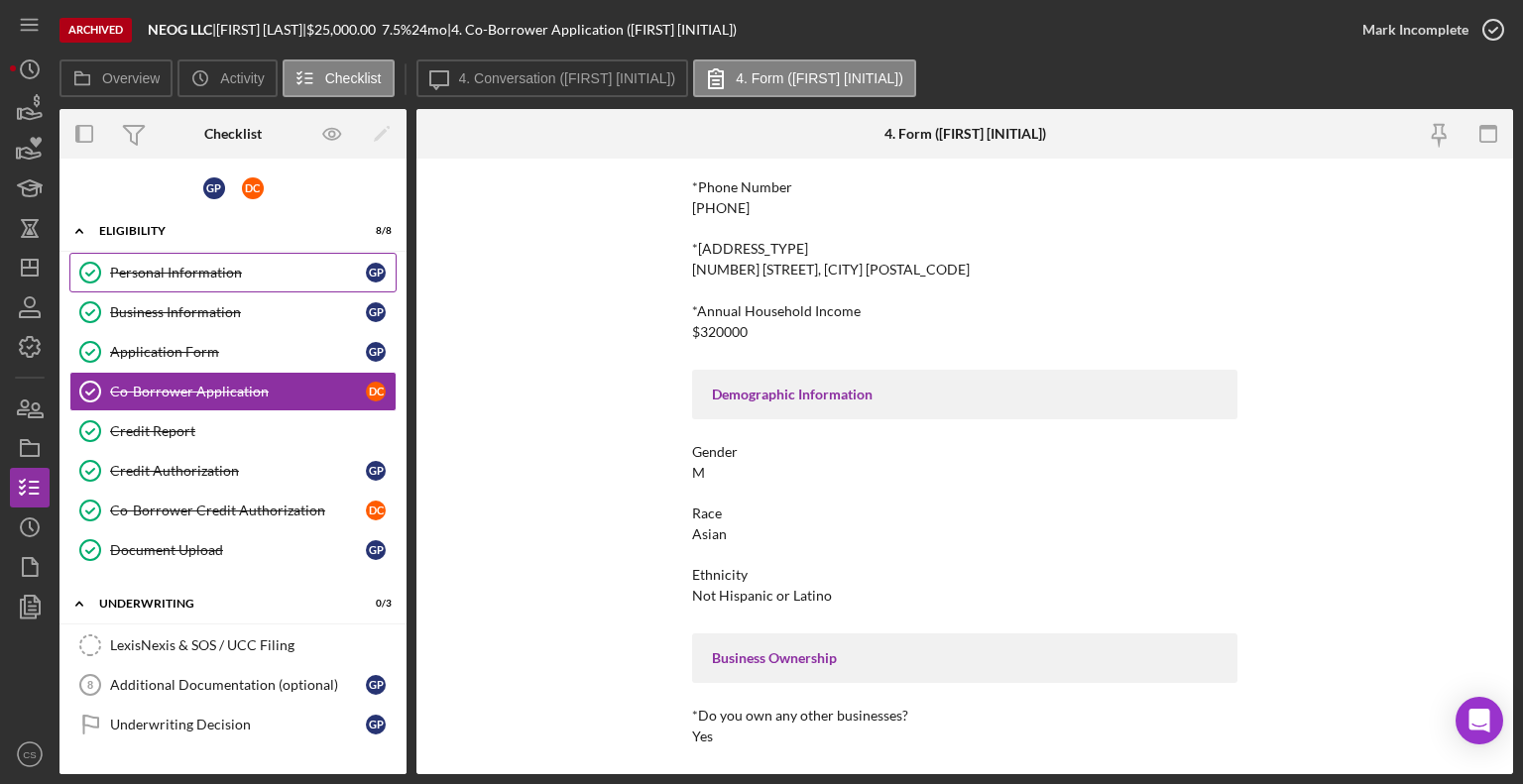 click on "Personal Information" at bounding box center (238, 273) 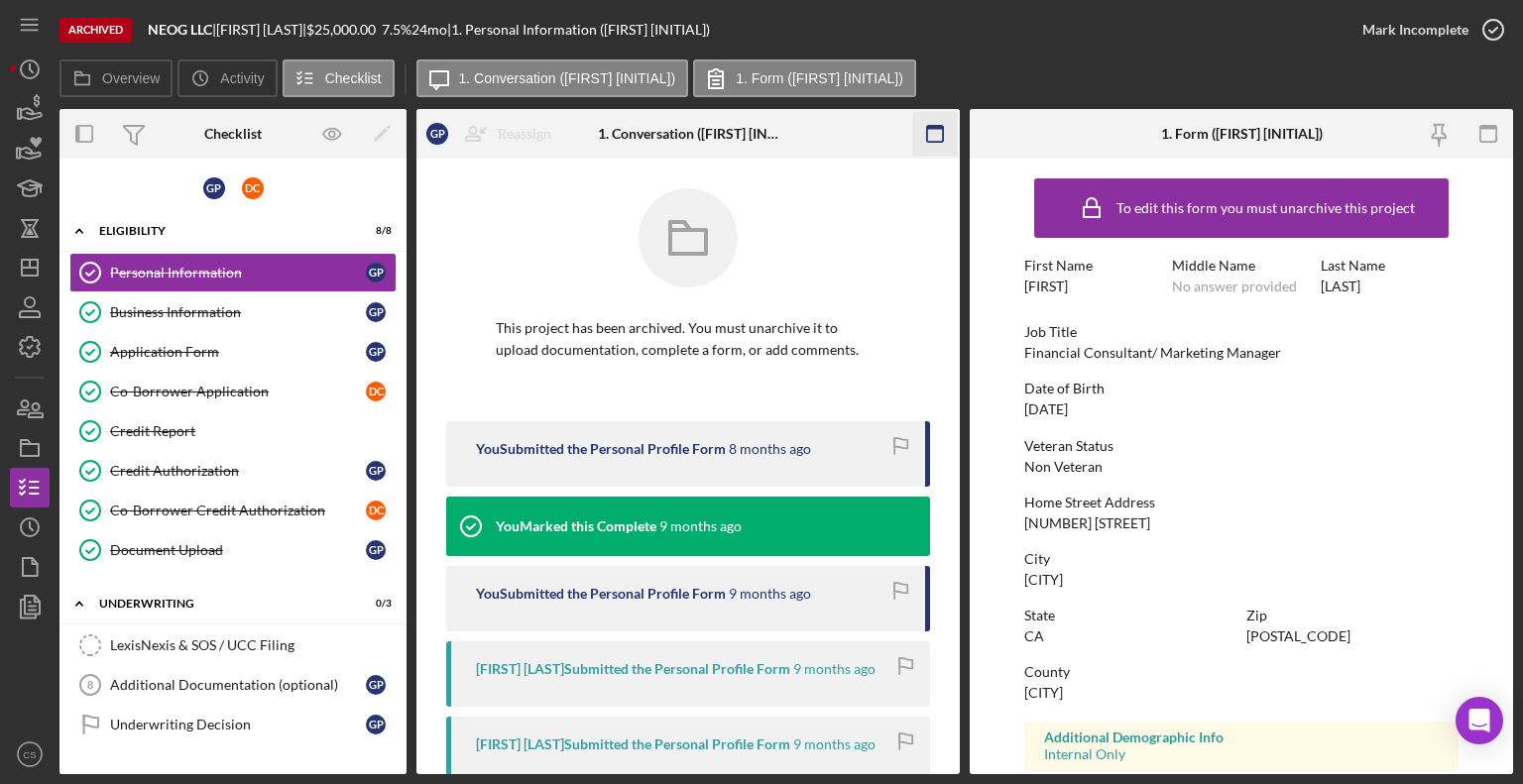 click 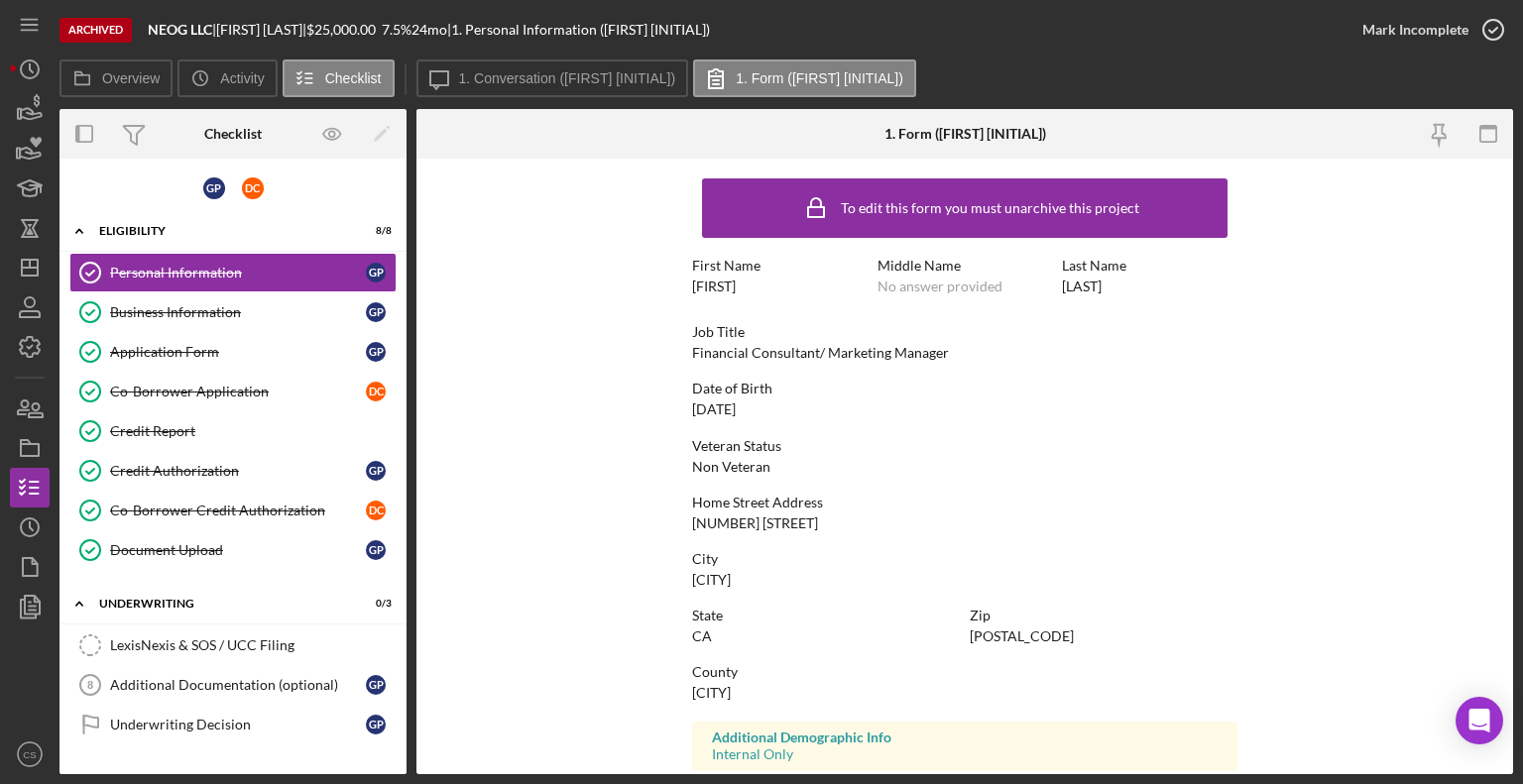 scroll, scrollTop: 309, scrollLeft: 0, axis: vertical 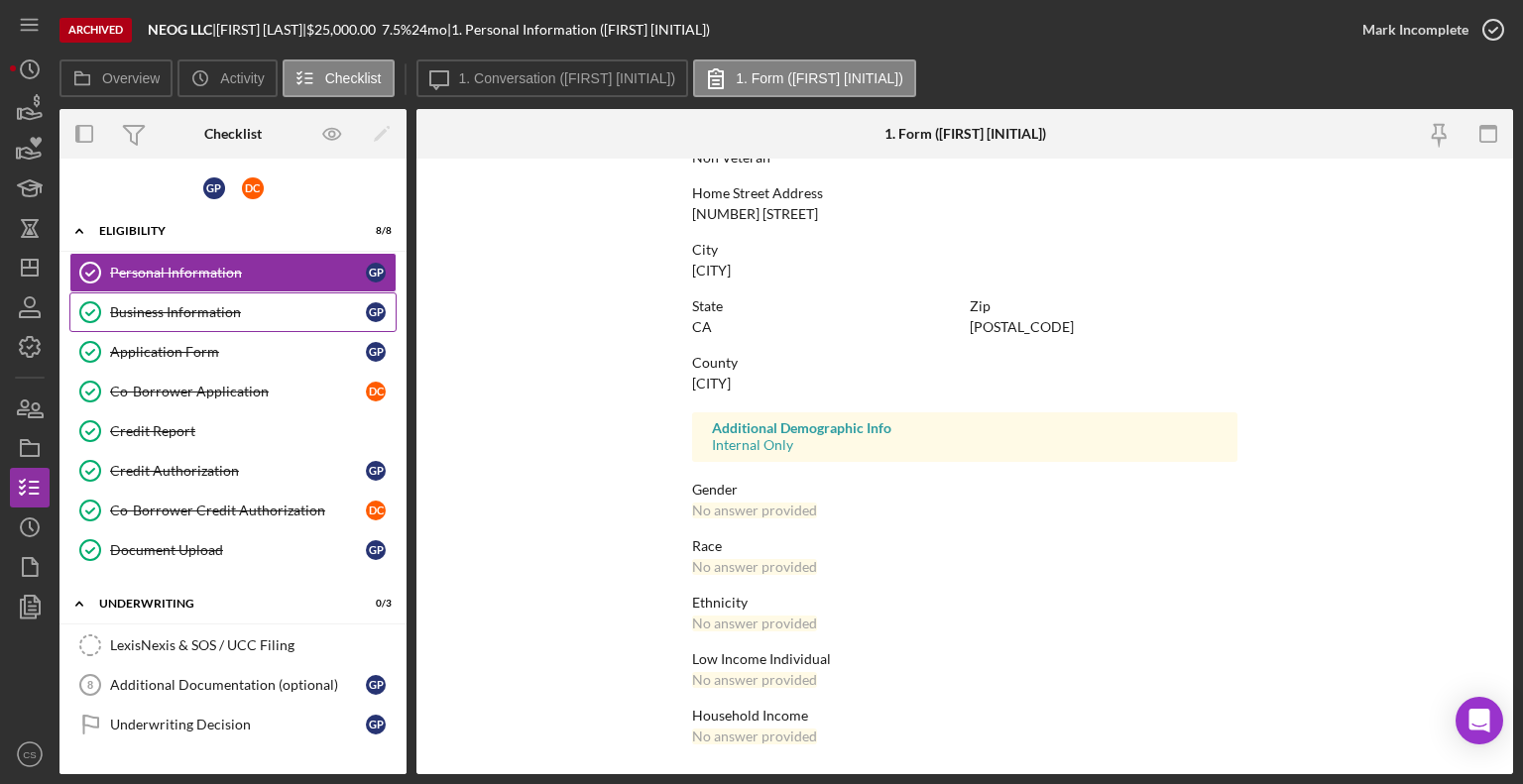 click on "Business Information" at bounding box center (238, 312) 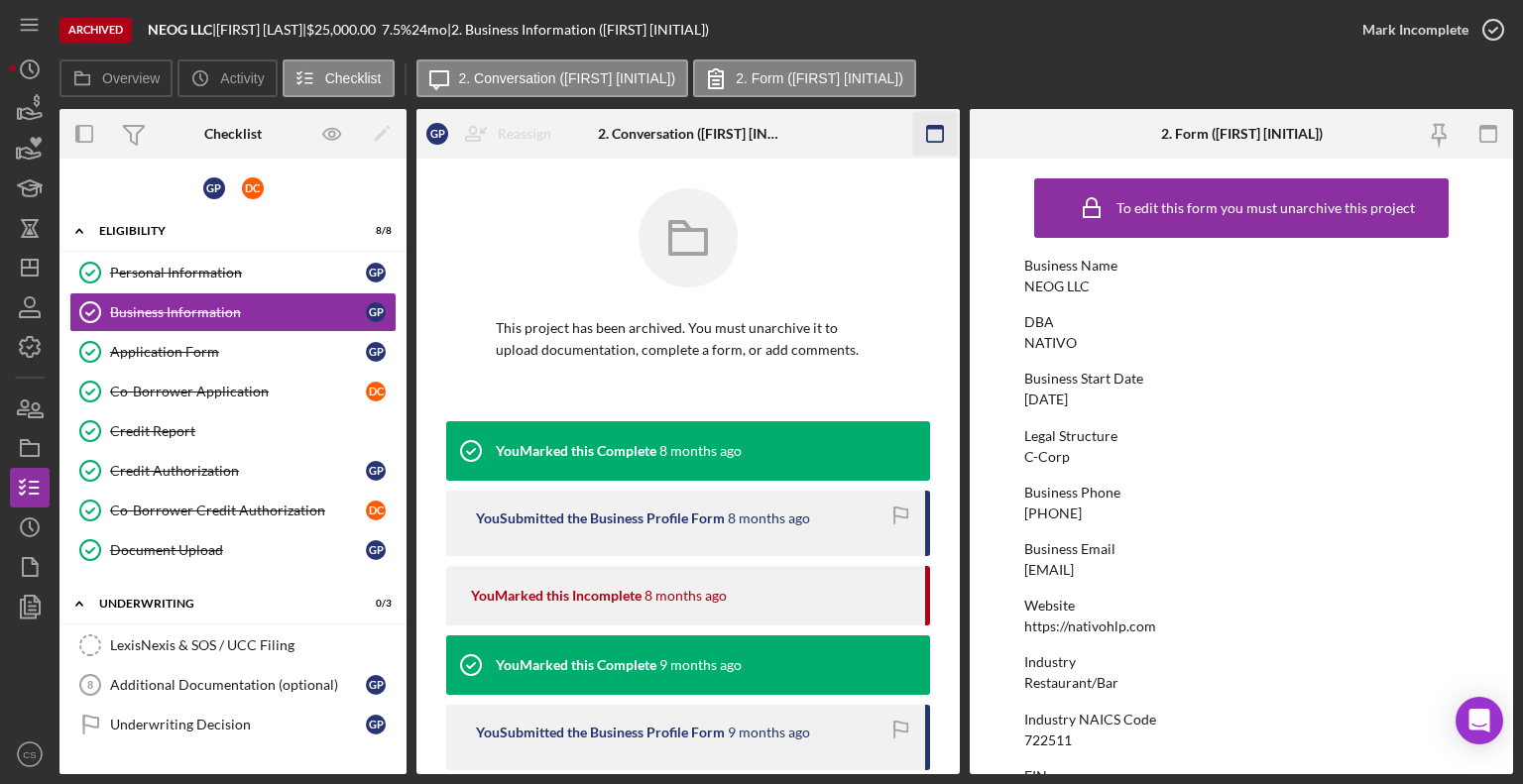 click 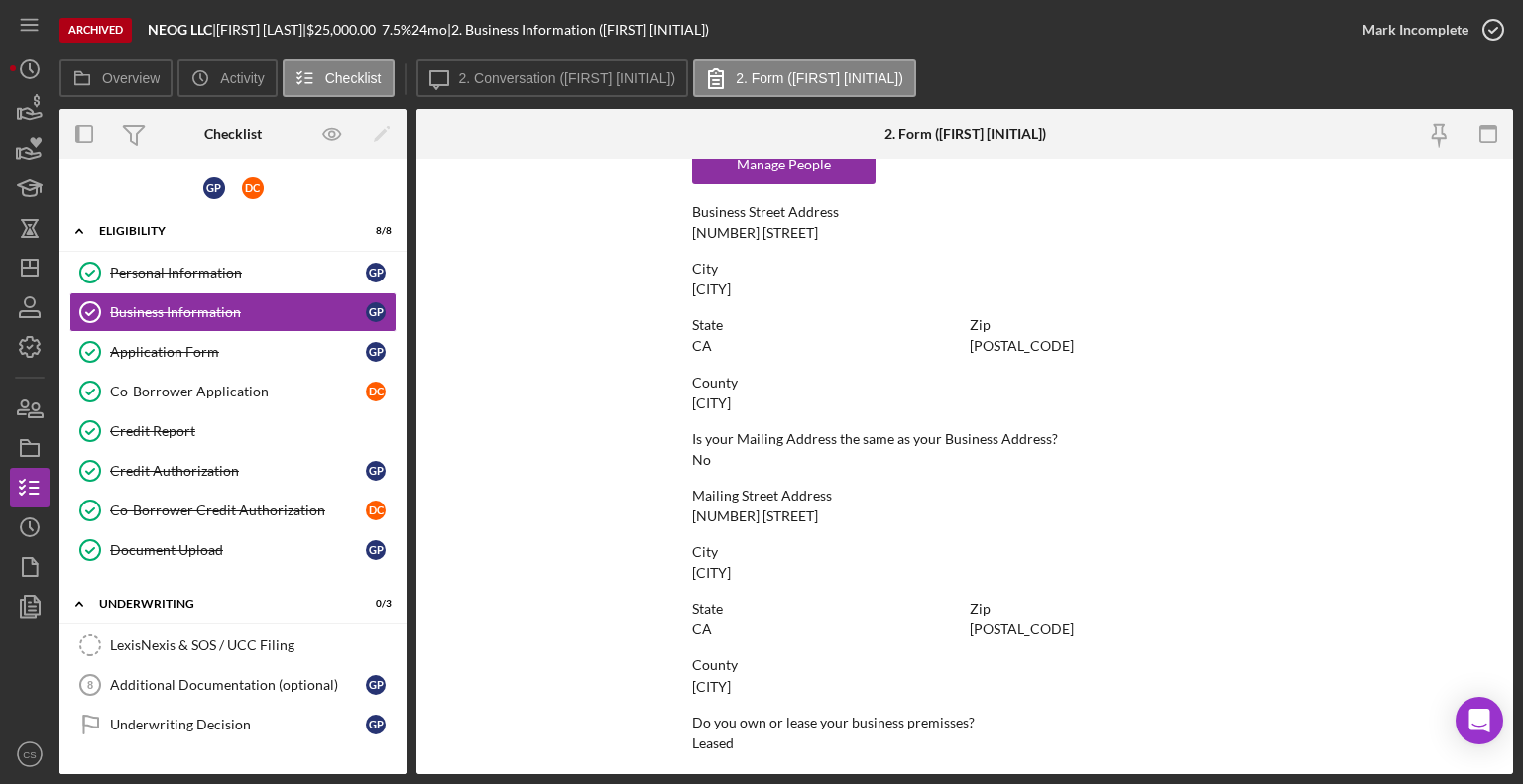 scroll, scrollTop: 1331, scrollLeft: 0, axis: vertical 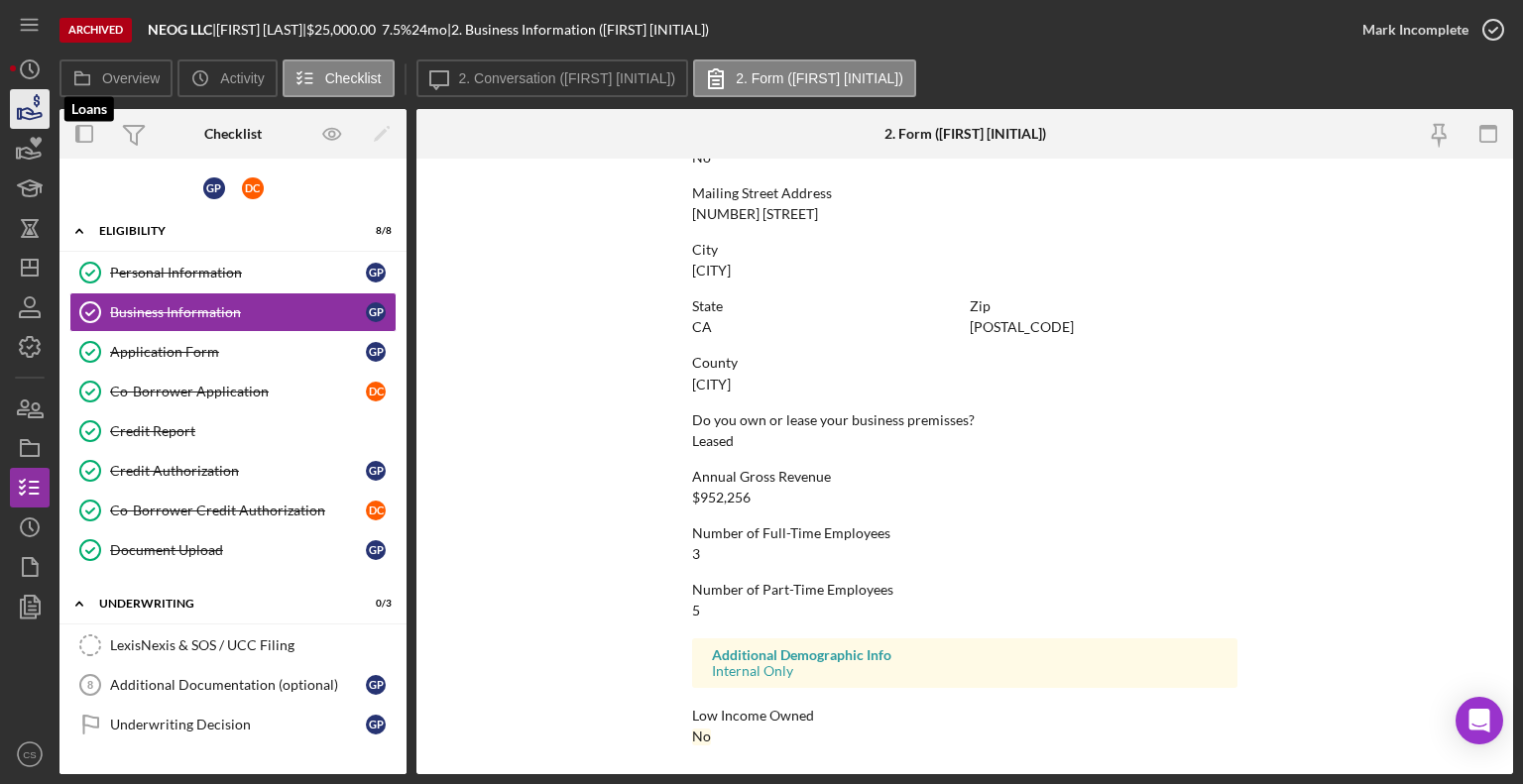 click 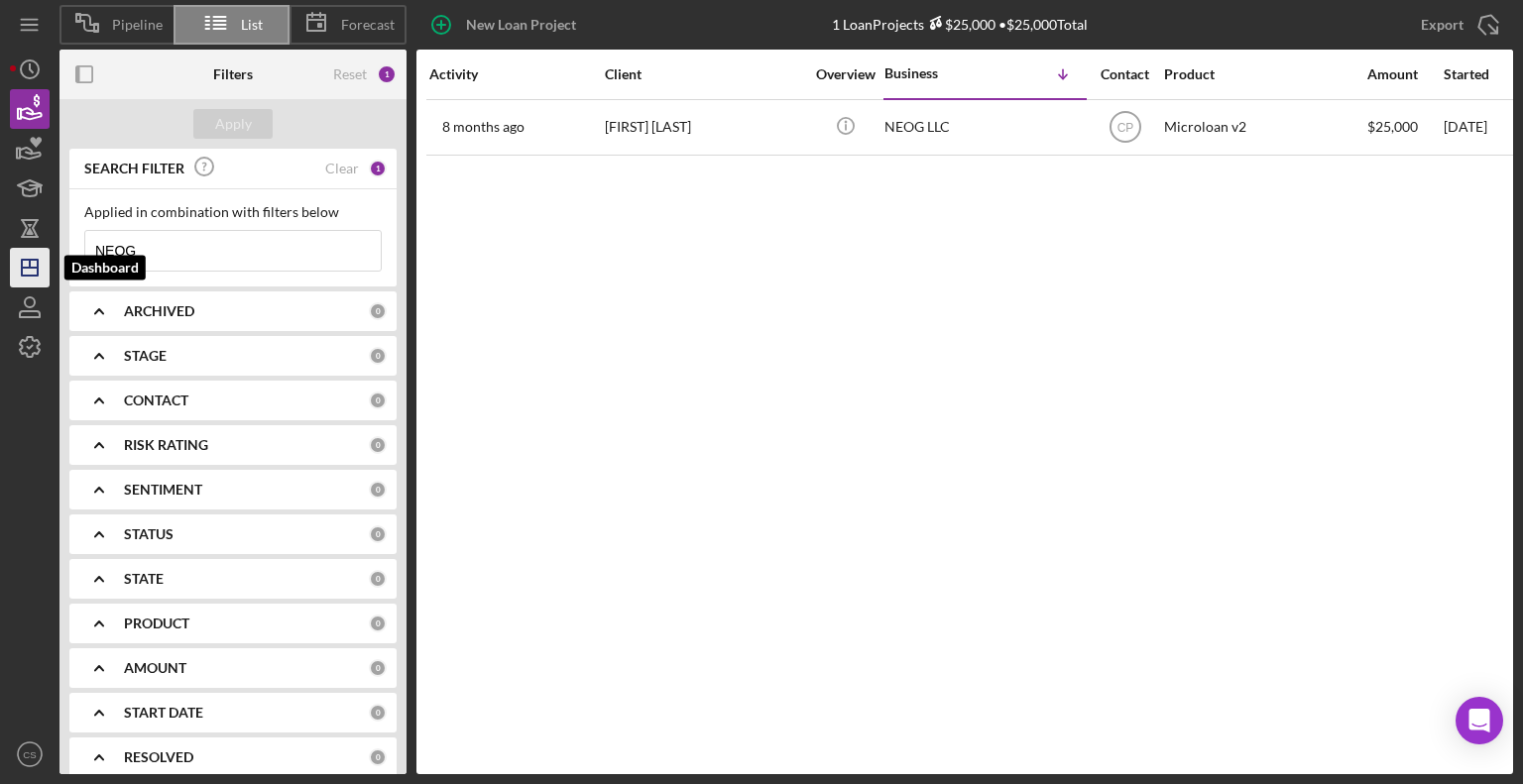 drag, startPoint x: 159, startPoint y: 259, endPoint x: 40, endPoint y: 265, distance: 119.15116 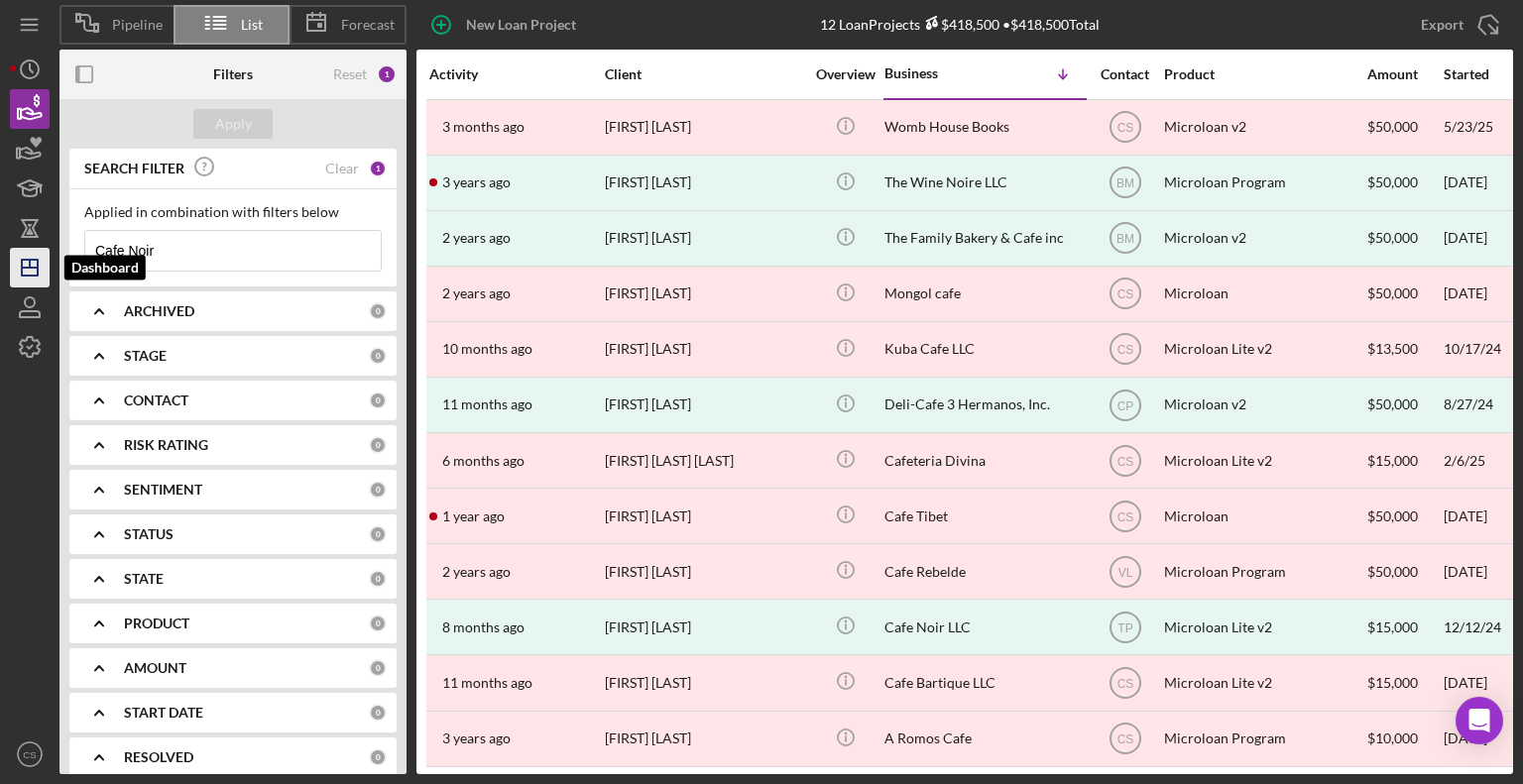 drag, startPoint x: 127, startPoint y: 254, endPoint x: 49, endPoint y: 262, distance: 78.40918 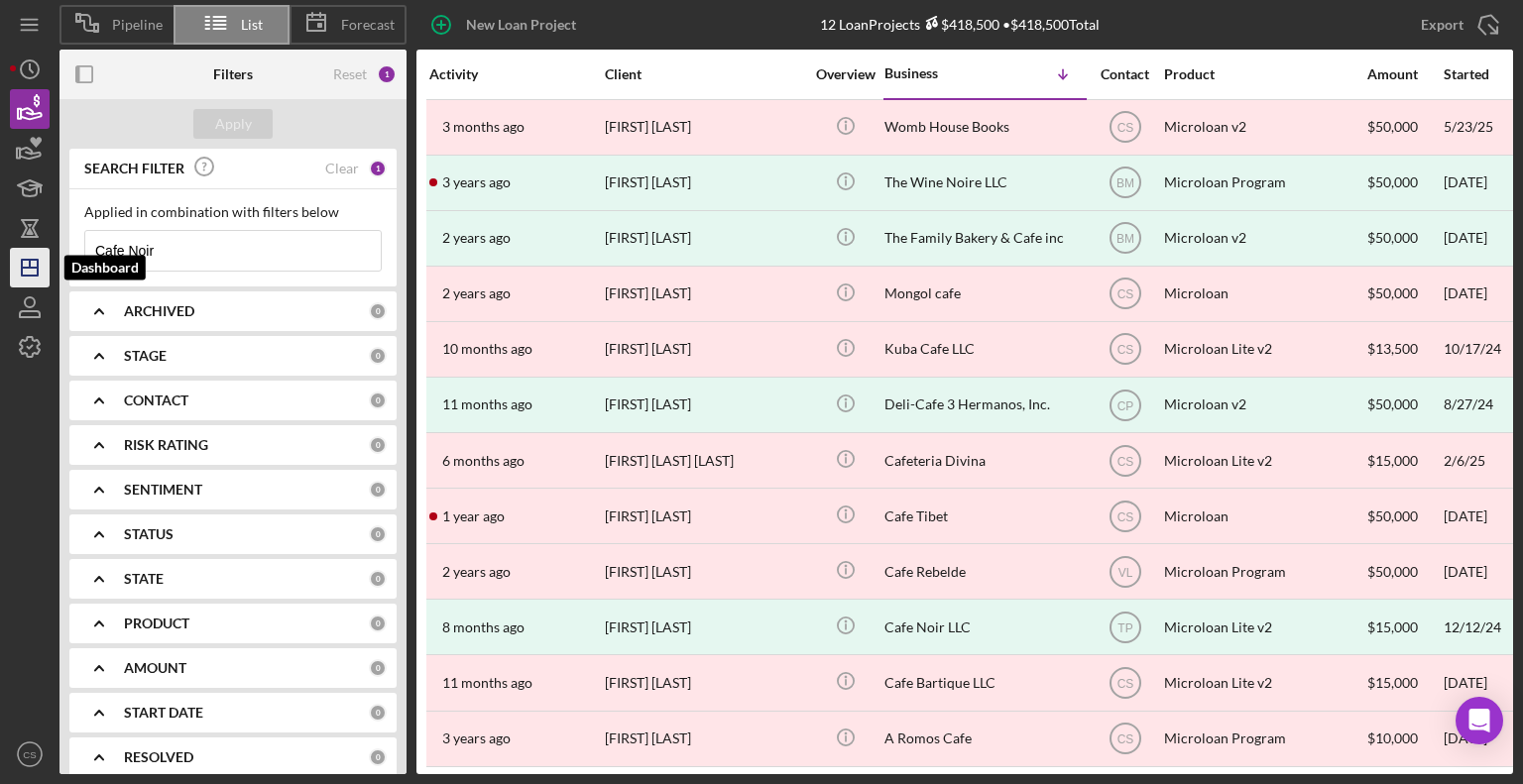 click on "Pipeline List Forecast New Loan Project 12   Loan  Projects $418,500   •  $418,500  Total NEOG Export Icon/Export Filters Reset 1 Apply SEARCH FILTER   Clear 1 Applied in combination with filters below Cafe Noir Icon/Menu Close Icon/Expander ARCHIVED   0 Icon/Expander STAGE   0 Icon/Expander CONTACT   0 Icon/Expander RISK RATING   0 Icon/Expander SENTIMENT   0 Icon/Expander STATUS   0 Icon/Expander STATE   0 Icon/Expander PRODUCT   0 Icon/Expander AMOUNT   0 Icon/Expander START DATE   0 Icon/Expander RESOLVED   0 Icon/Expander RESOLUTION   0 Icon/Expander CLOSING DATE   0 Icon/Expander FUNDED   0 Icon/Expander LATEST ACTIVITY   0 Activity Client Overview Business Icon/Table Sort Arrow Contact Product Amount Started Closing Checklist Stage Status Sentiment Risk Rating Funded Resolution Resolved State View Archived 3 months ago [FIRST] [LAST] [FIRST] [LAST] Icon/Info Womb House Books CS Microloan v2 $50,000 [DATE] 1 month ago Done Ongoing 5 No Withdrawn [DATE] CA Icon/Navigate [DATE] 3 years ago Icon/Info" at bounding box center [762, 387] 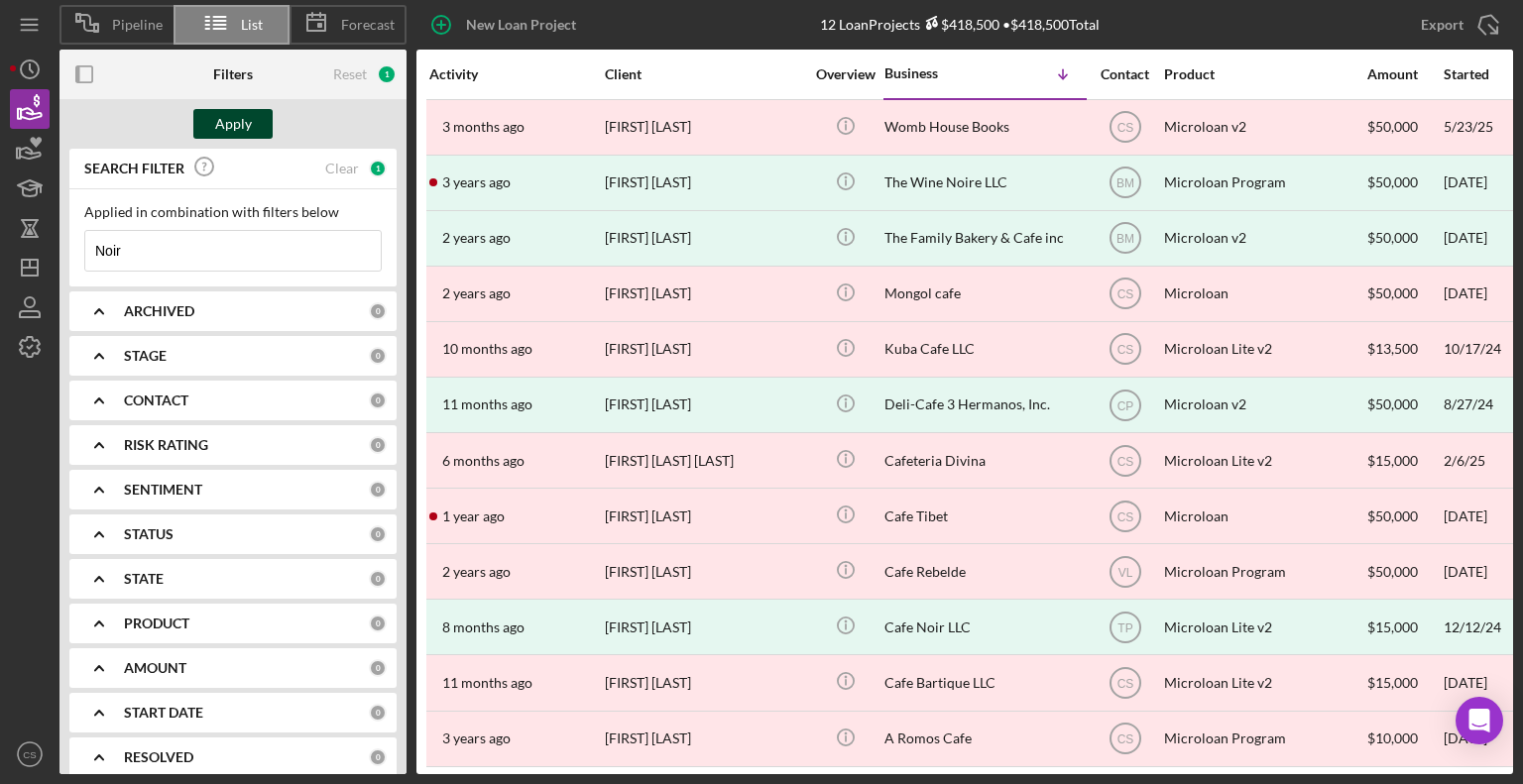 type on "Noir" 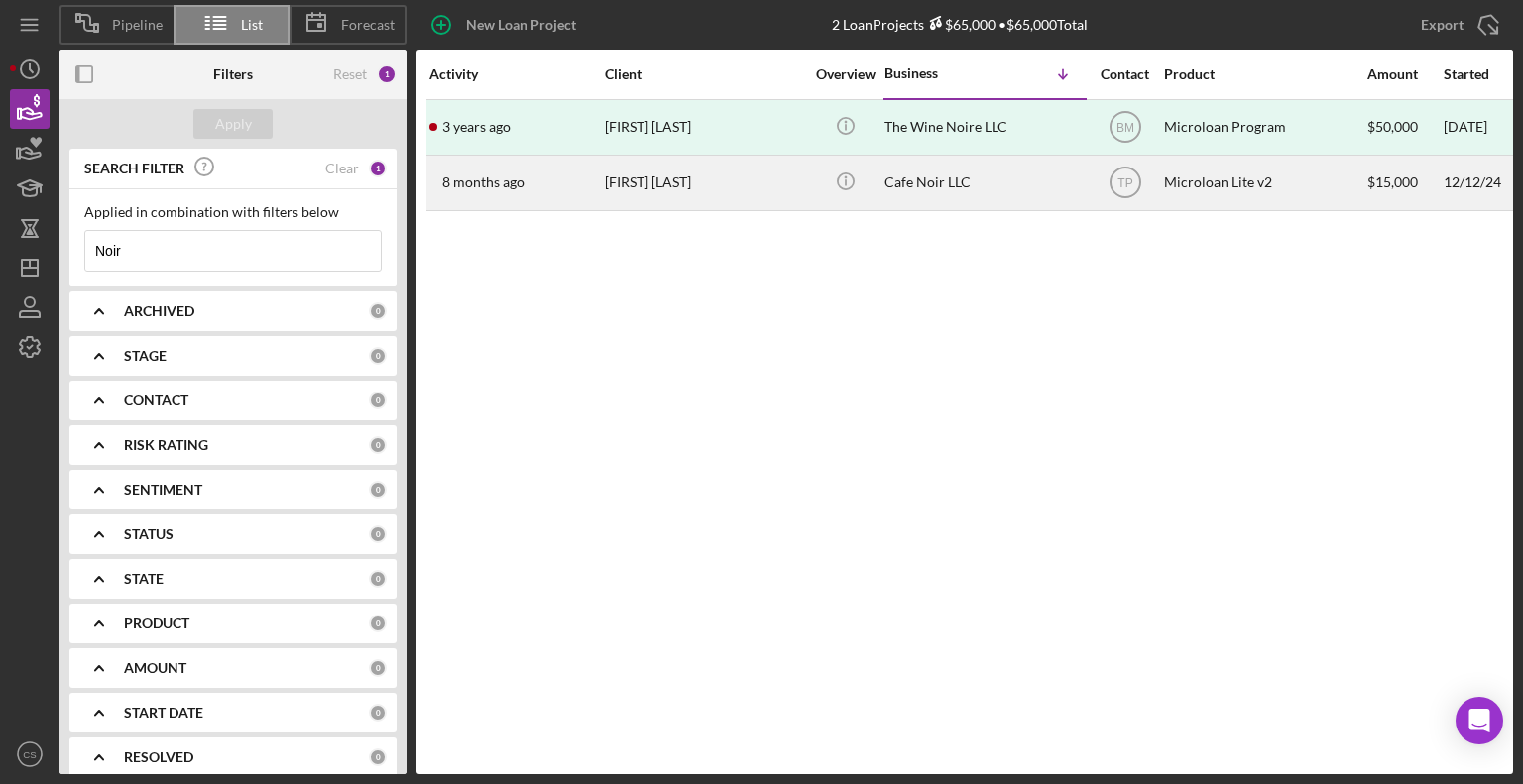click on "Cafe Noir LLC" at bounding box center (984, 182) 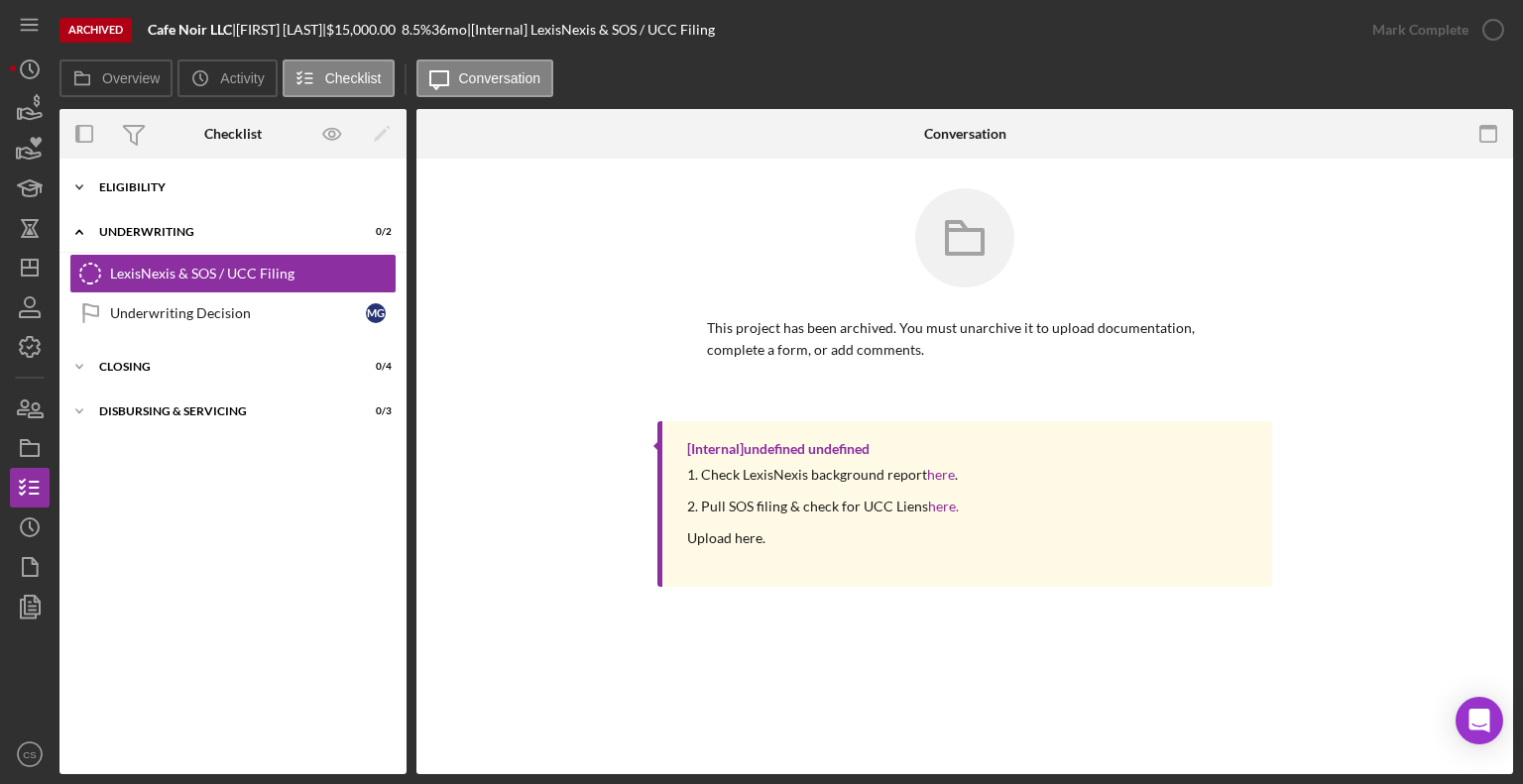 click on "Icon/Expander Eligibility 6 / 6" at bounding box center (233, 187) 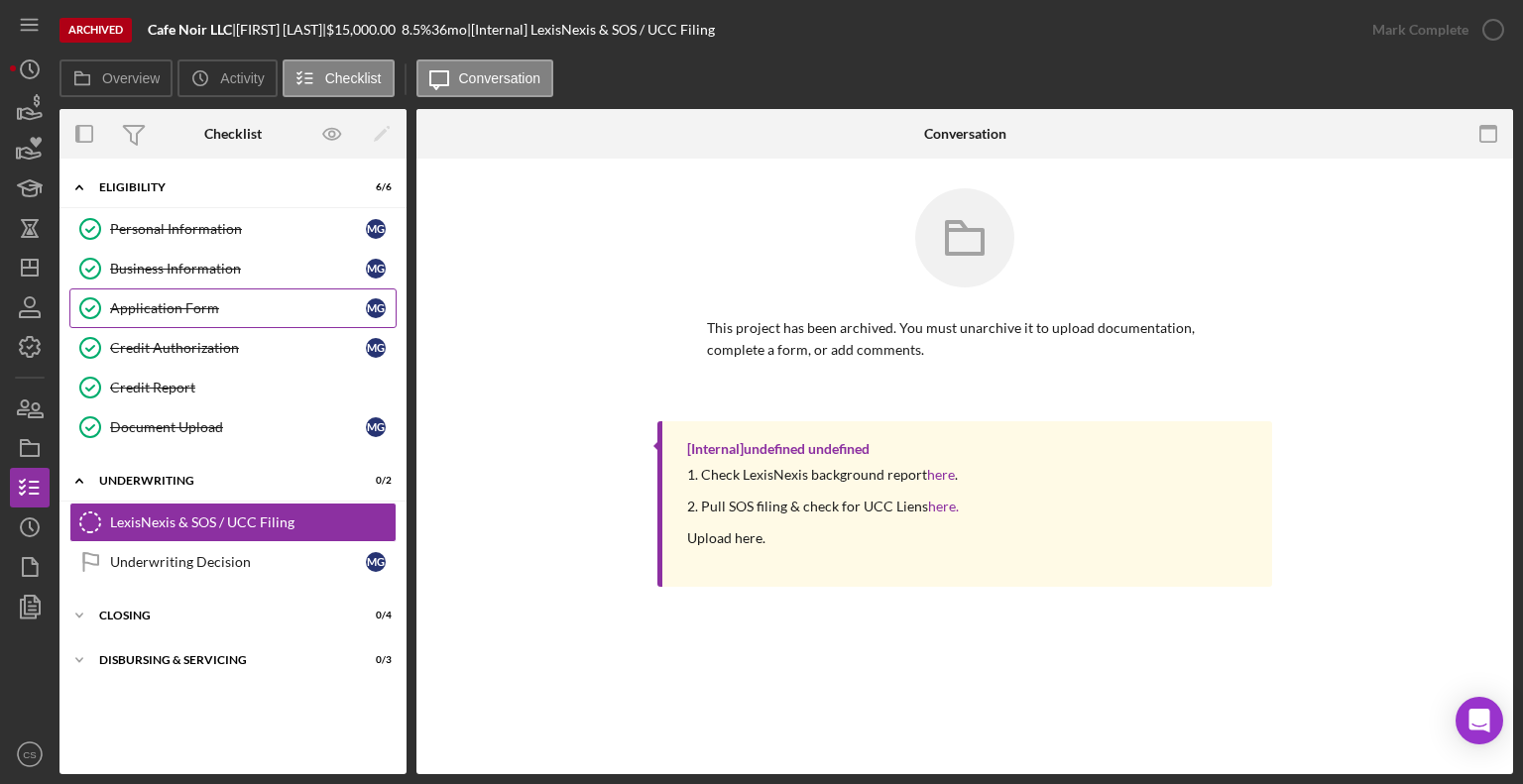 click on "Application Form" at bounding box center (238, 308) 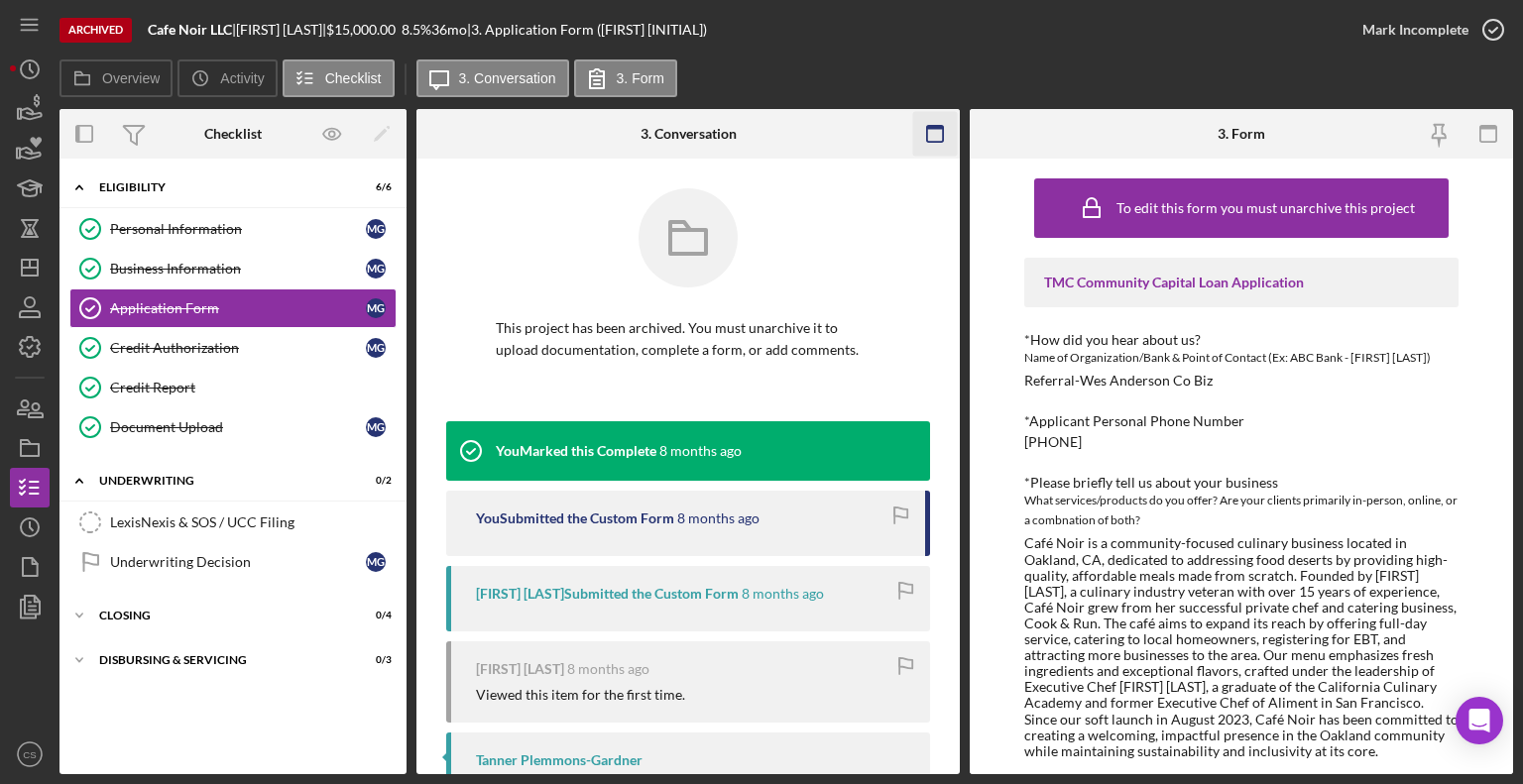 click 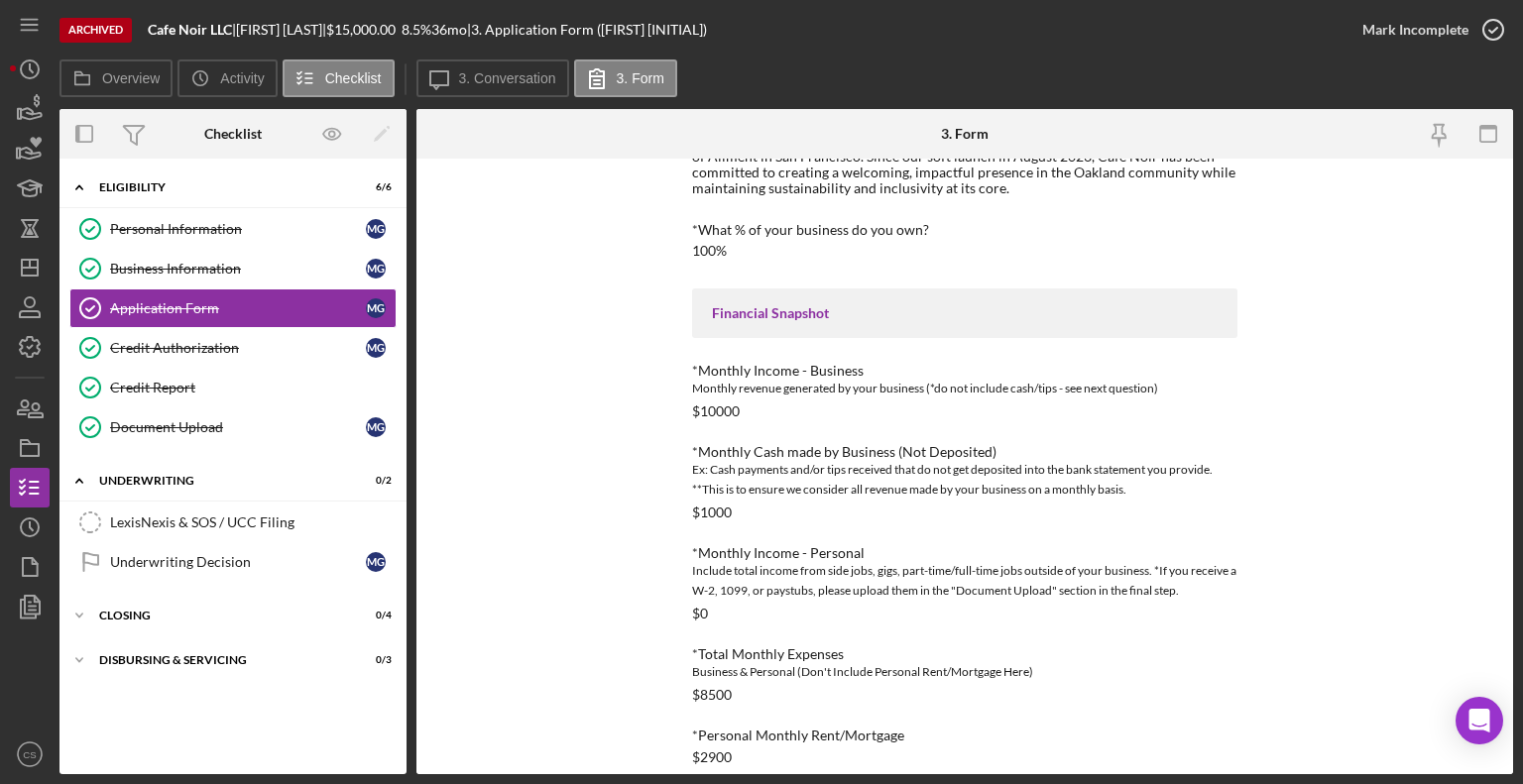scroll, scrollTop: 777, scrollLeft: 0, axis: vertical 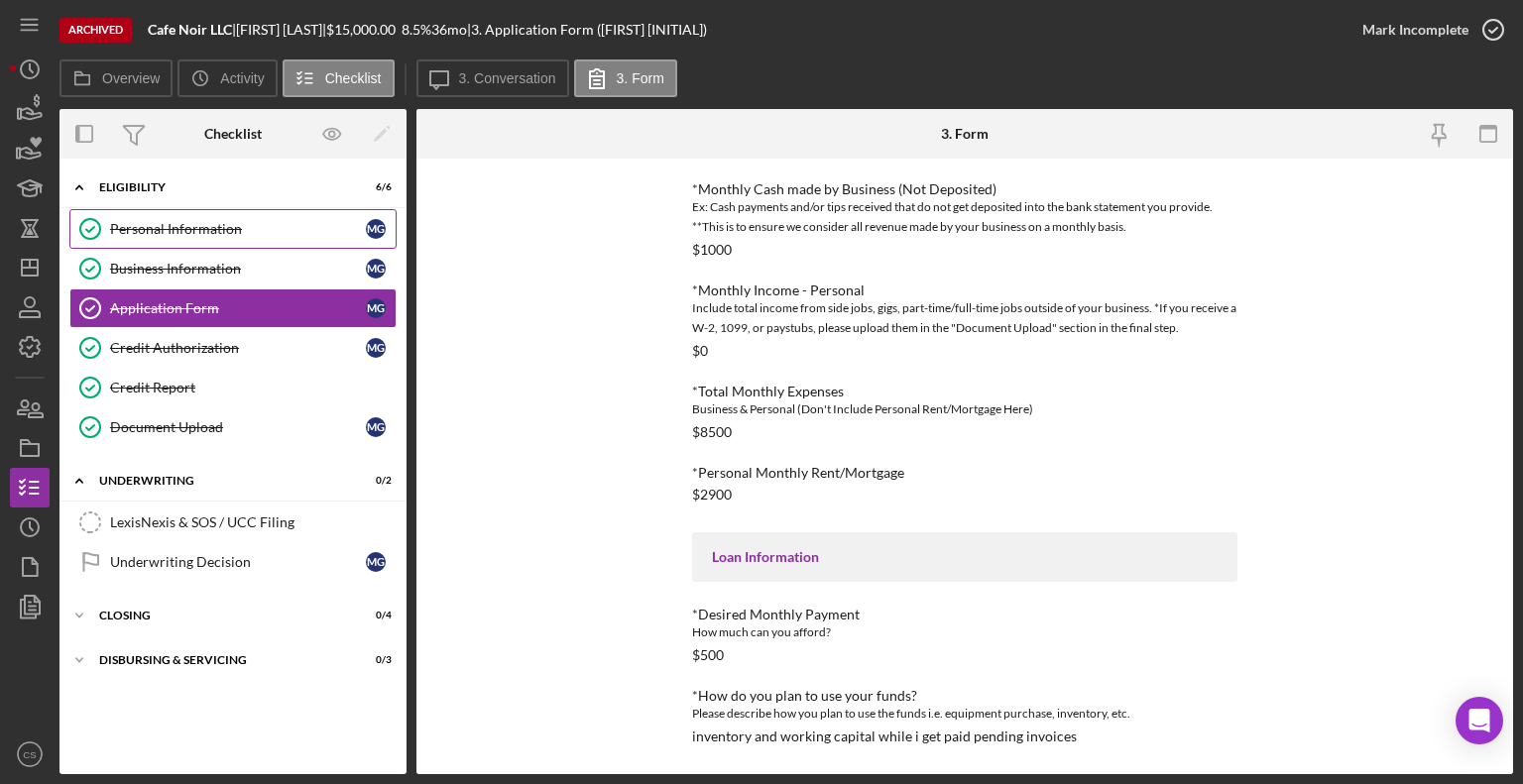 click on "Personal Information" at bounding box center (238, 229) 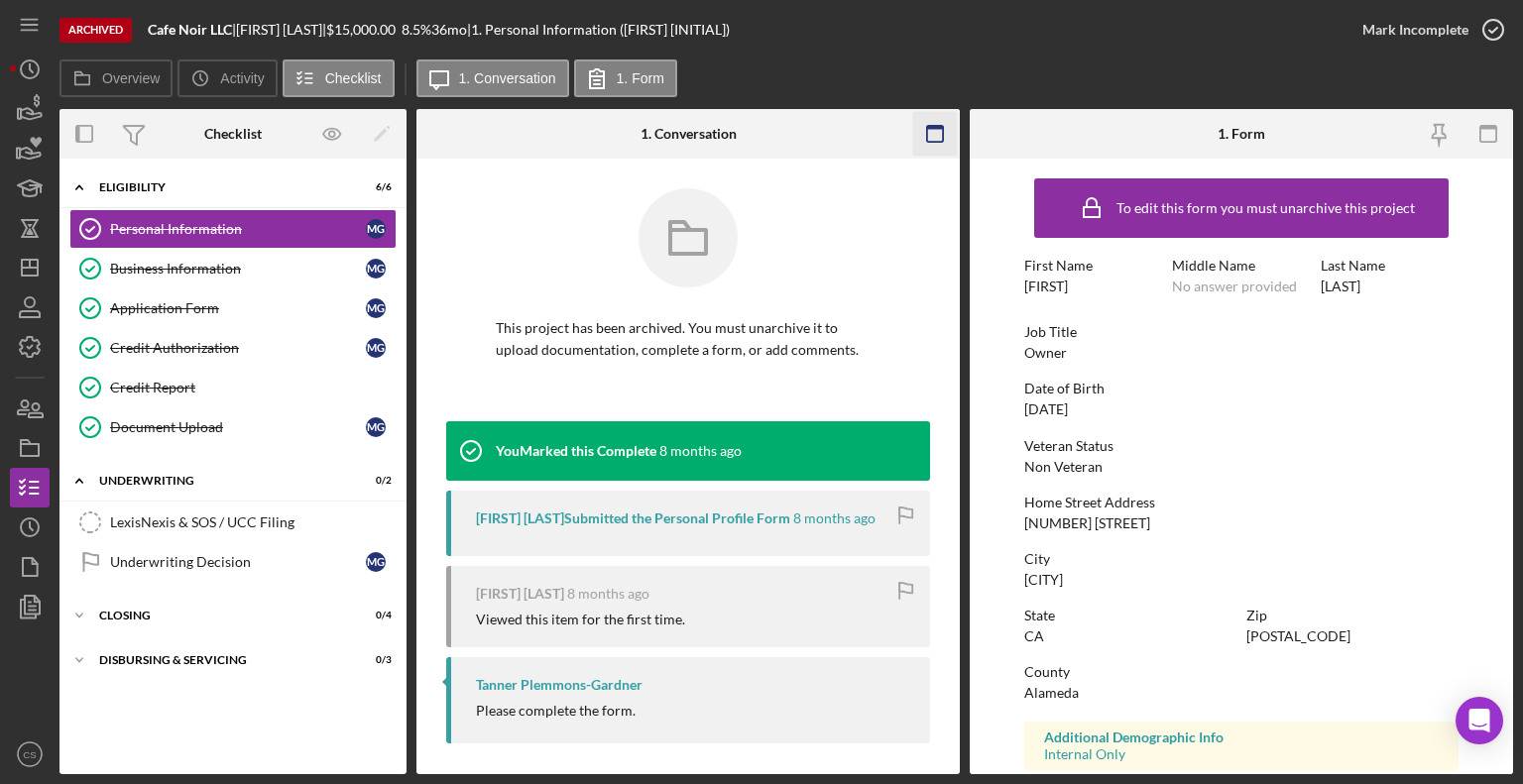 click 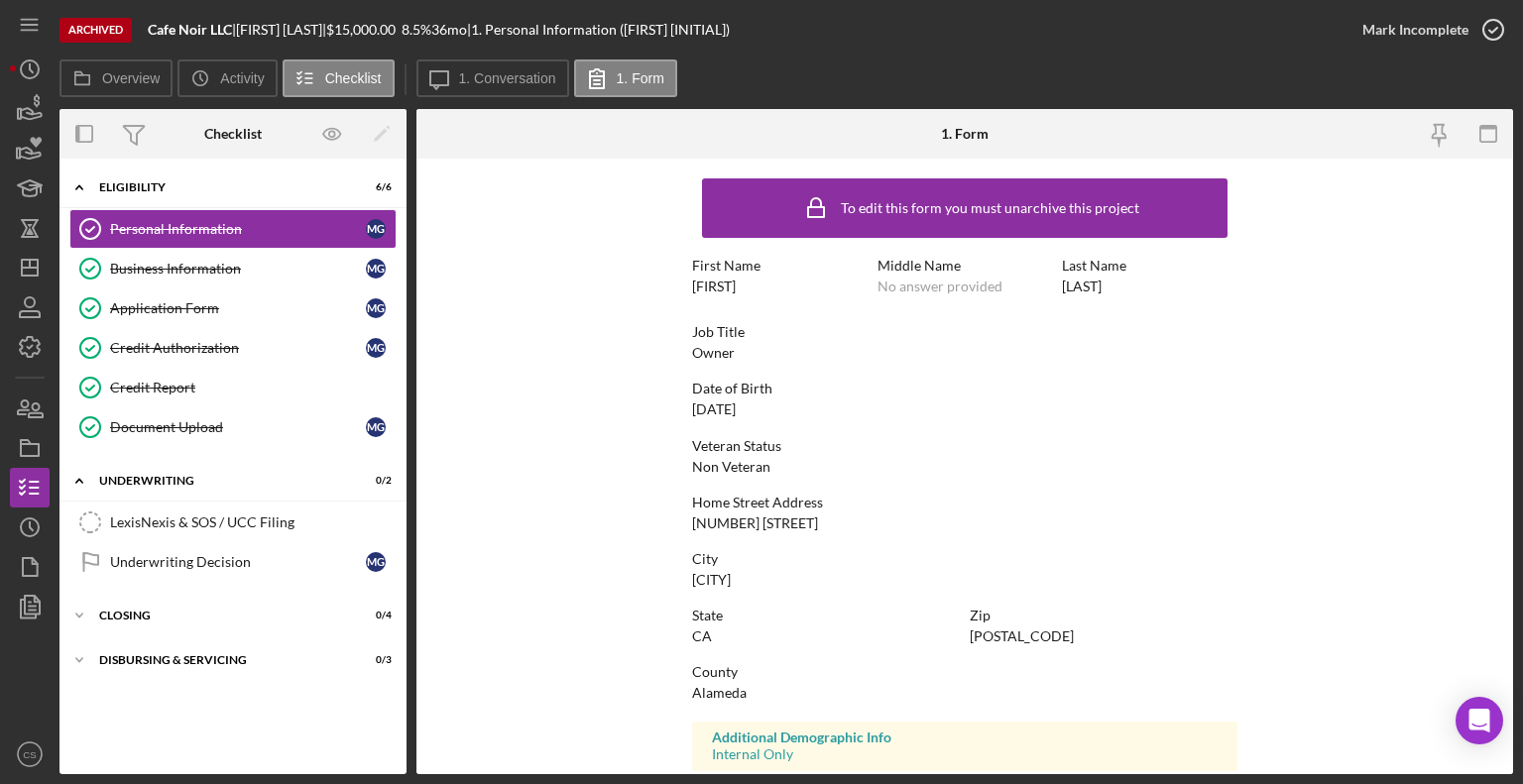 scroll, scrollTop: 309, scrollLeft: 0, axis: vertical 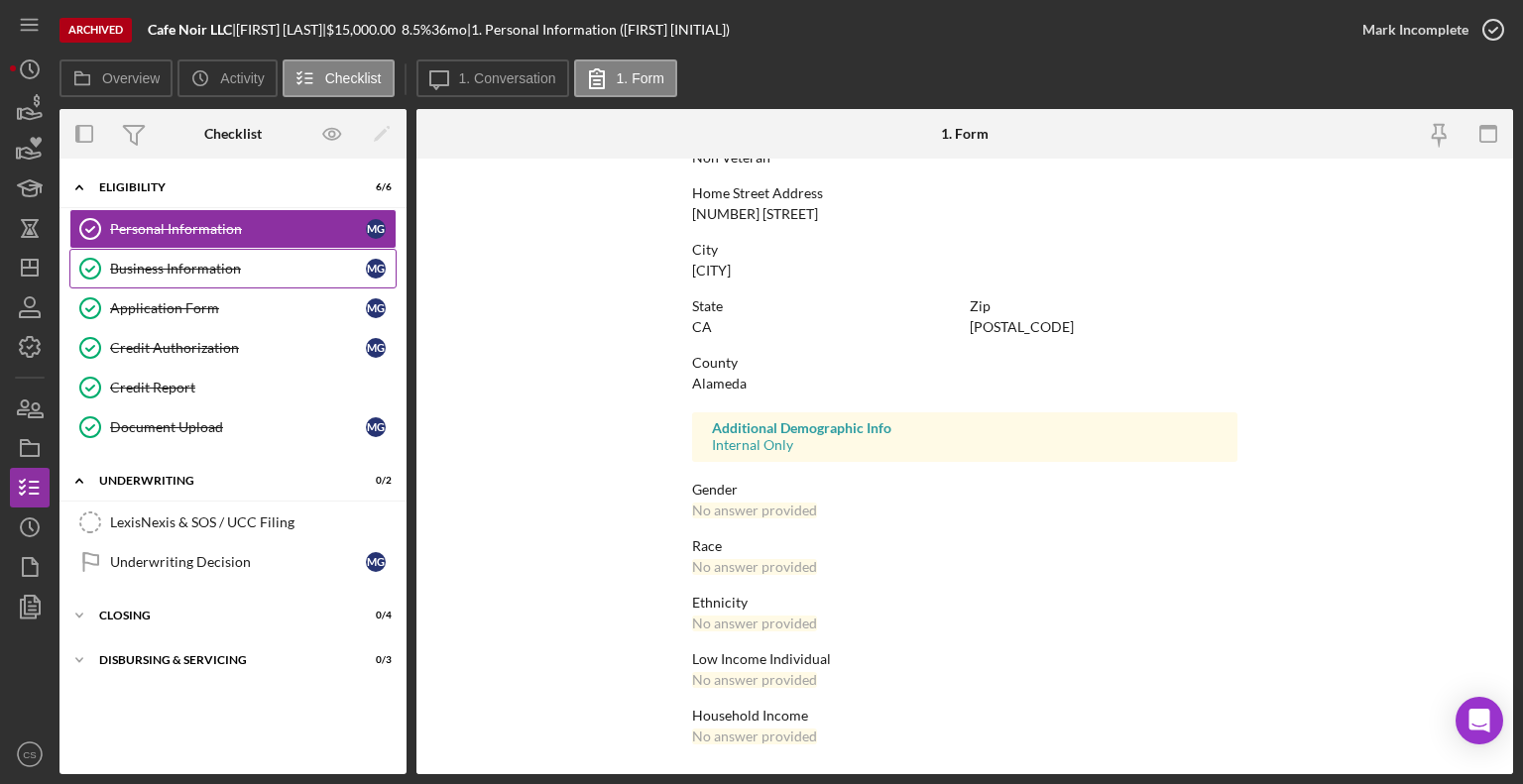 click on "Business Information Business Information M G" at bounding box center [233, 269] 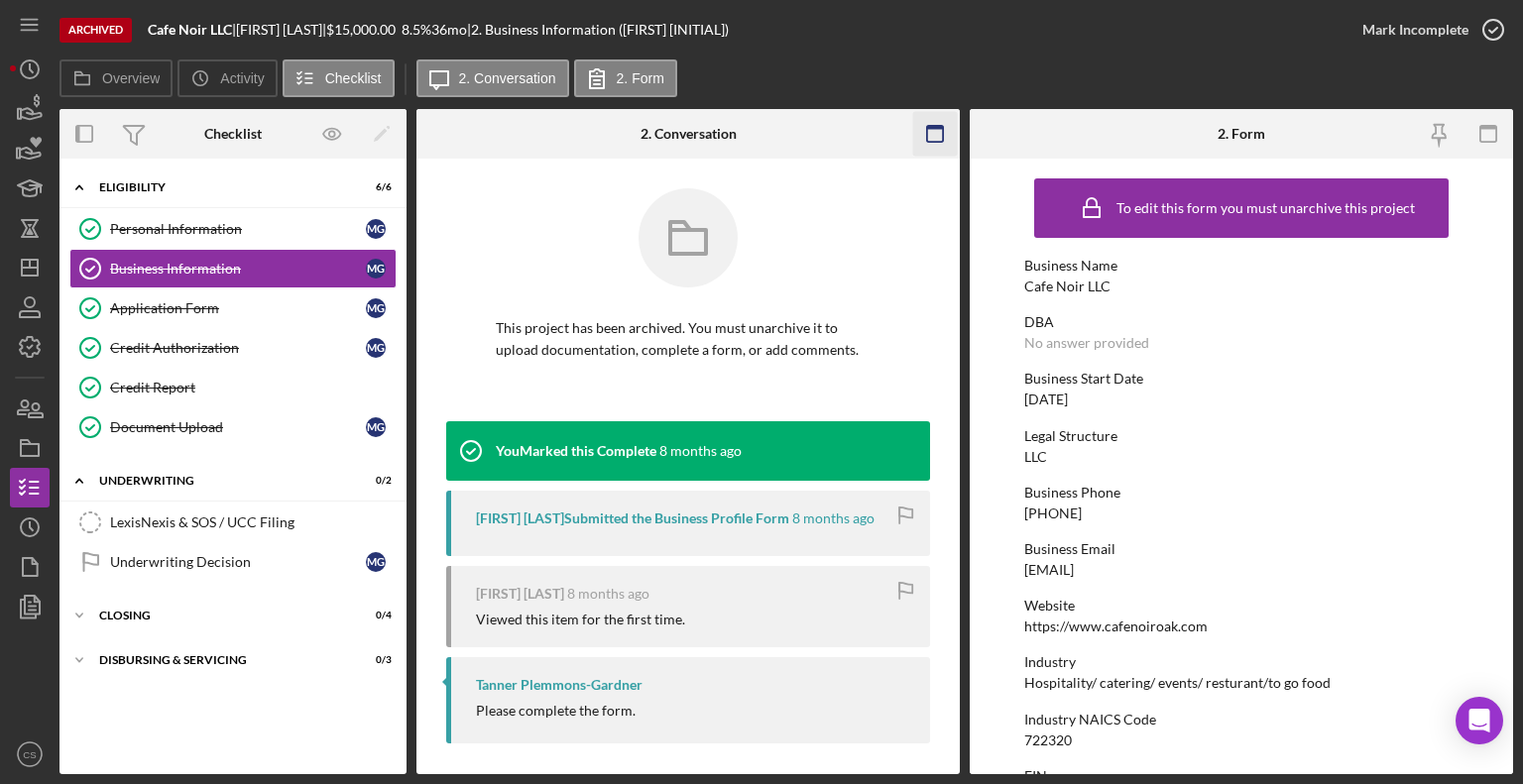 click 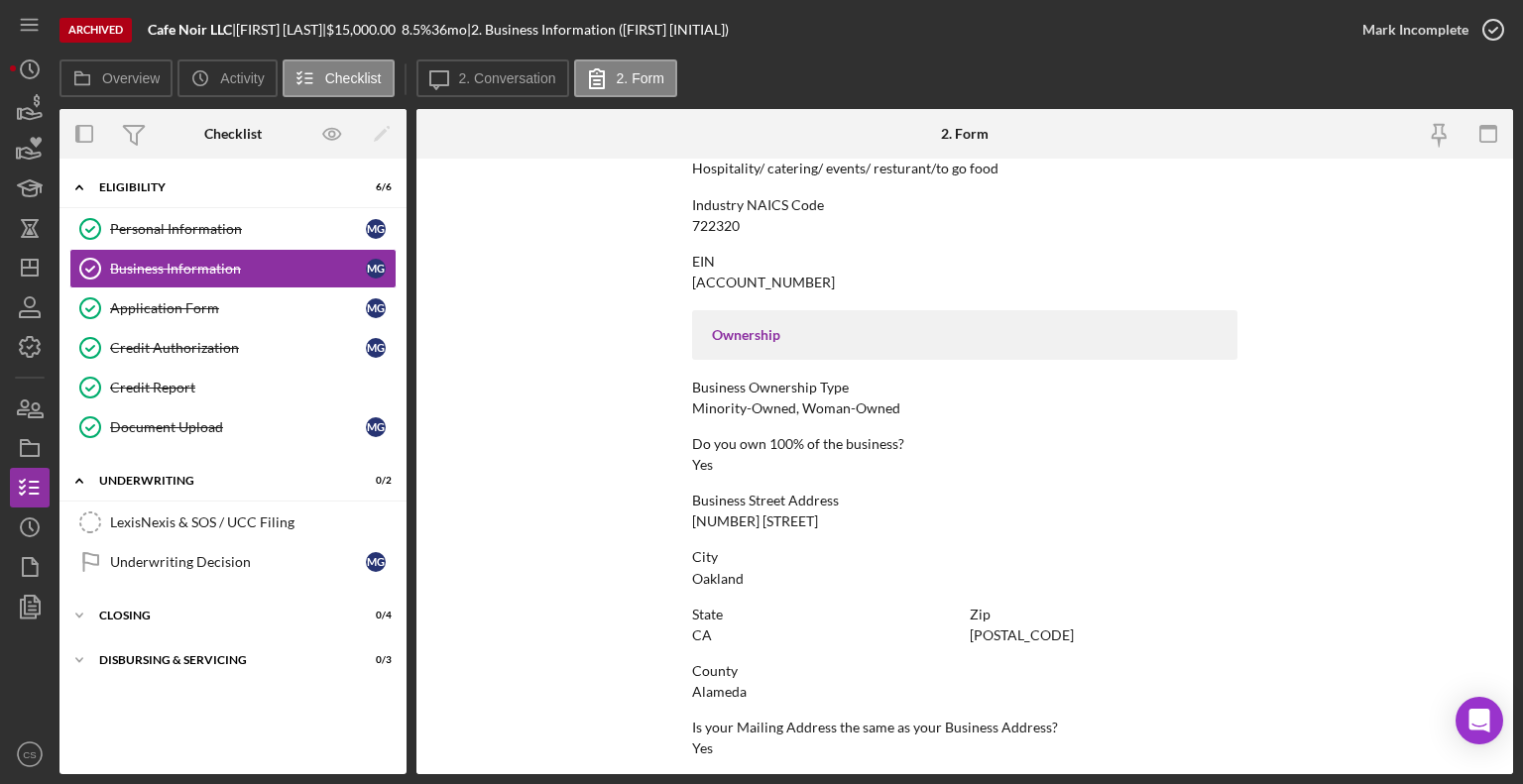 scroll, scrollTop: 879, scrollLeft: 0, axis: vertical 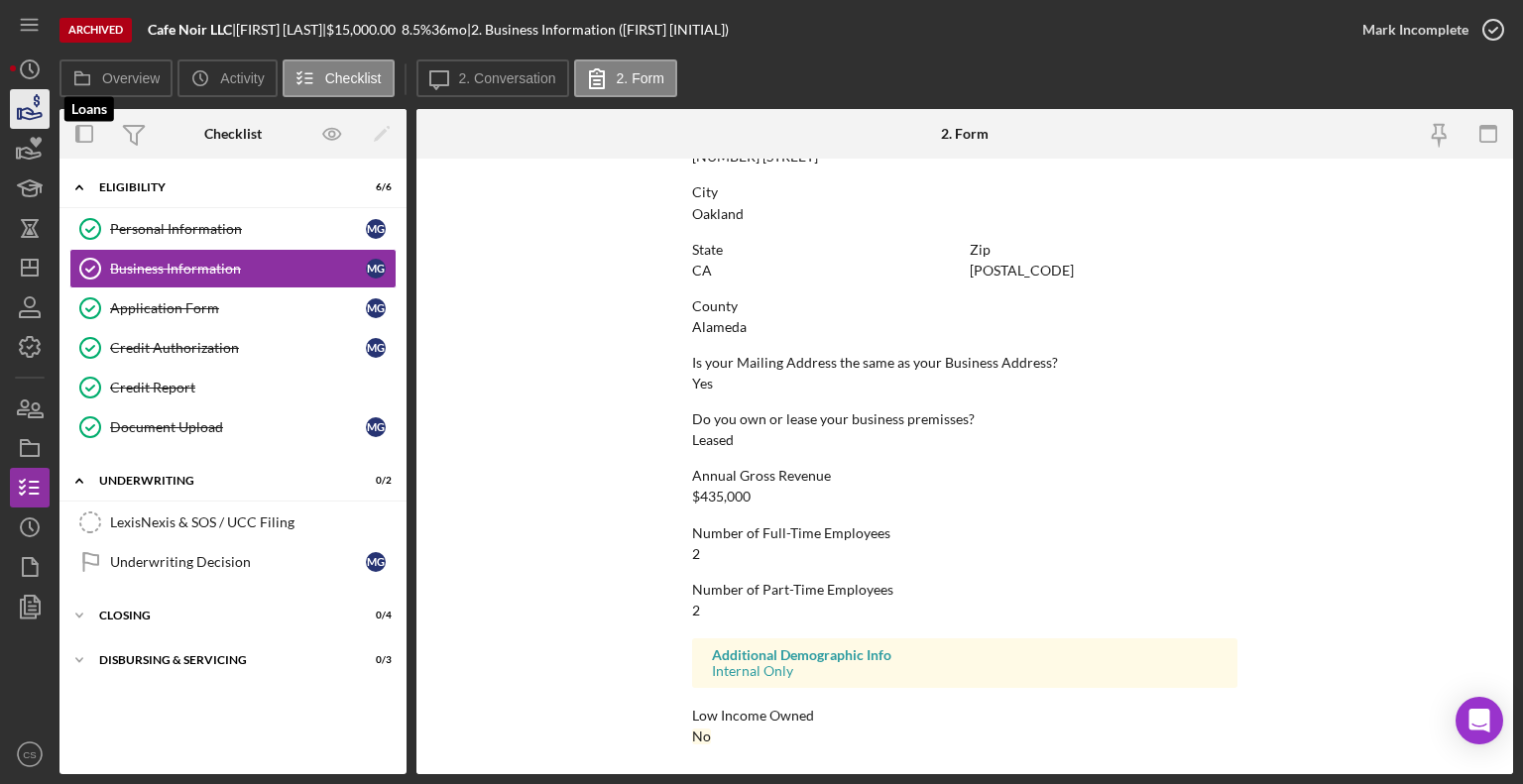 click 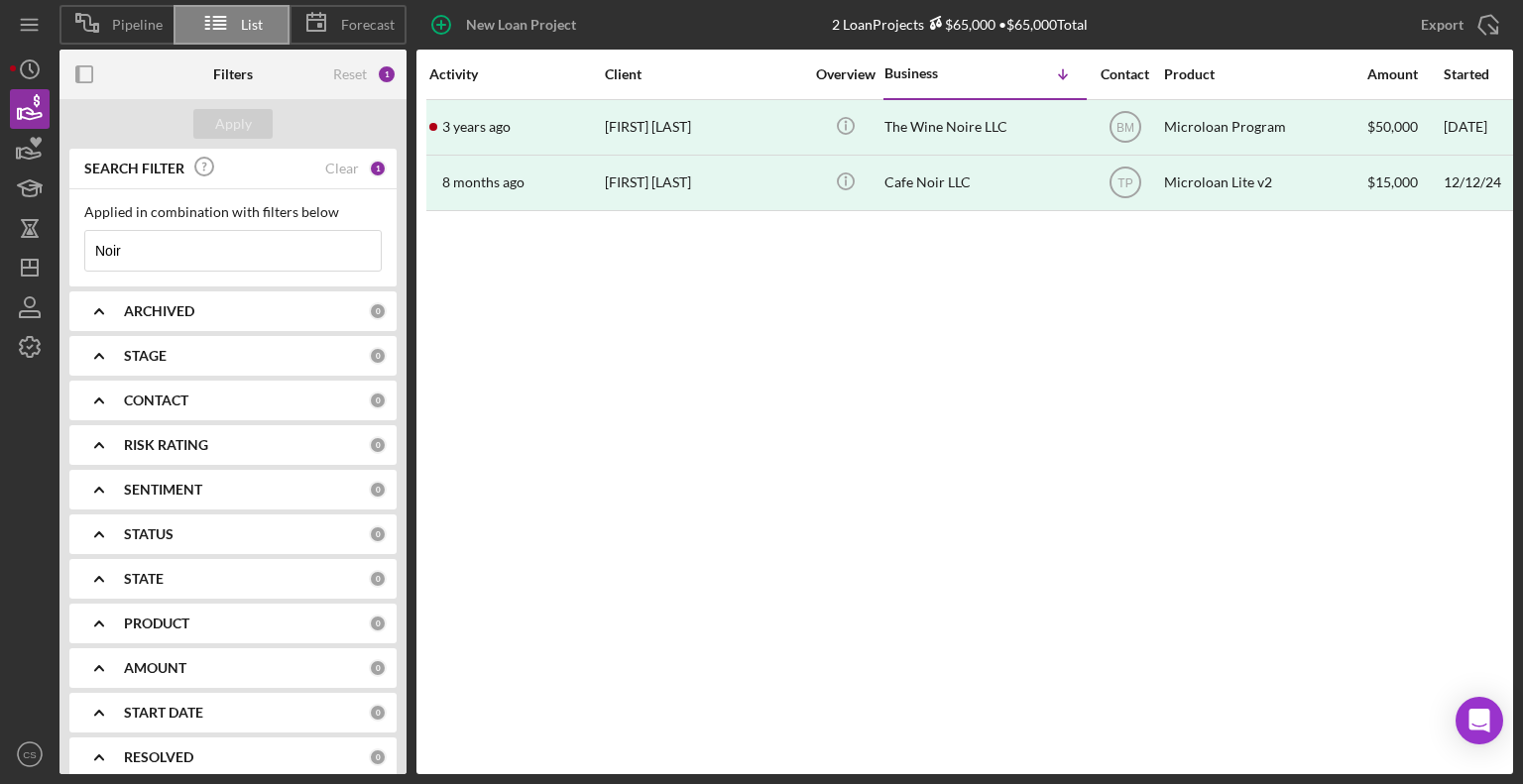 drag, startPoint x: 181, startPoint y: 260, endPoint x: 73, endPoint y: 256, distance: 108.07405 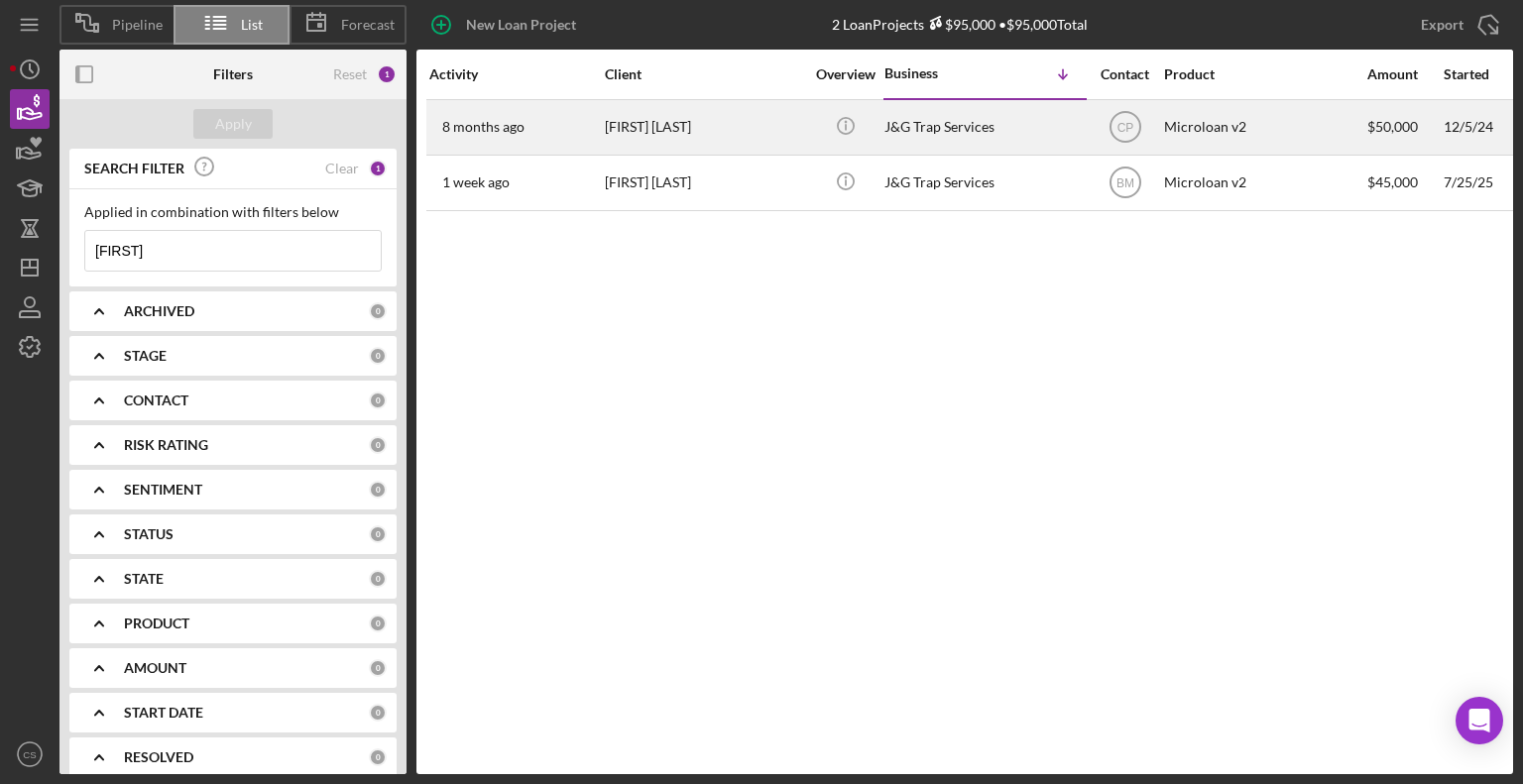 type on "[FIRST]" 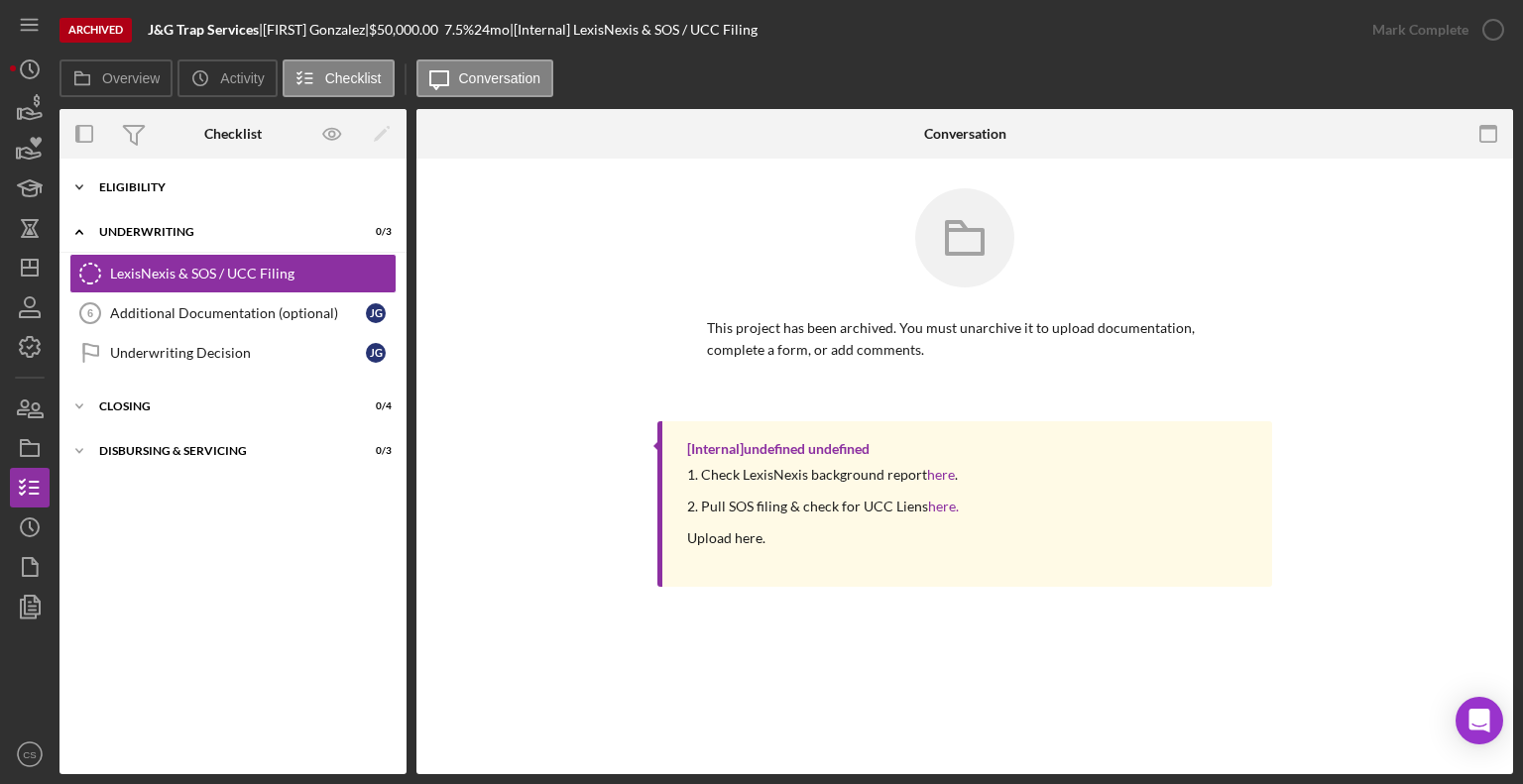 click on "Eligibility" at bounding box center [240, 187] 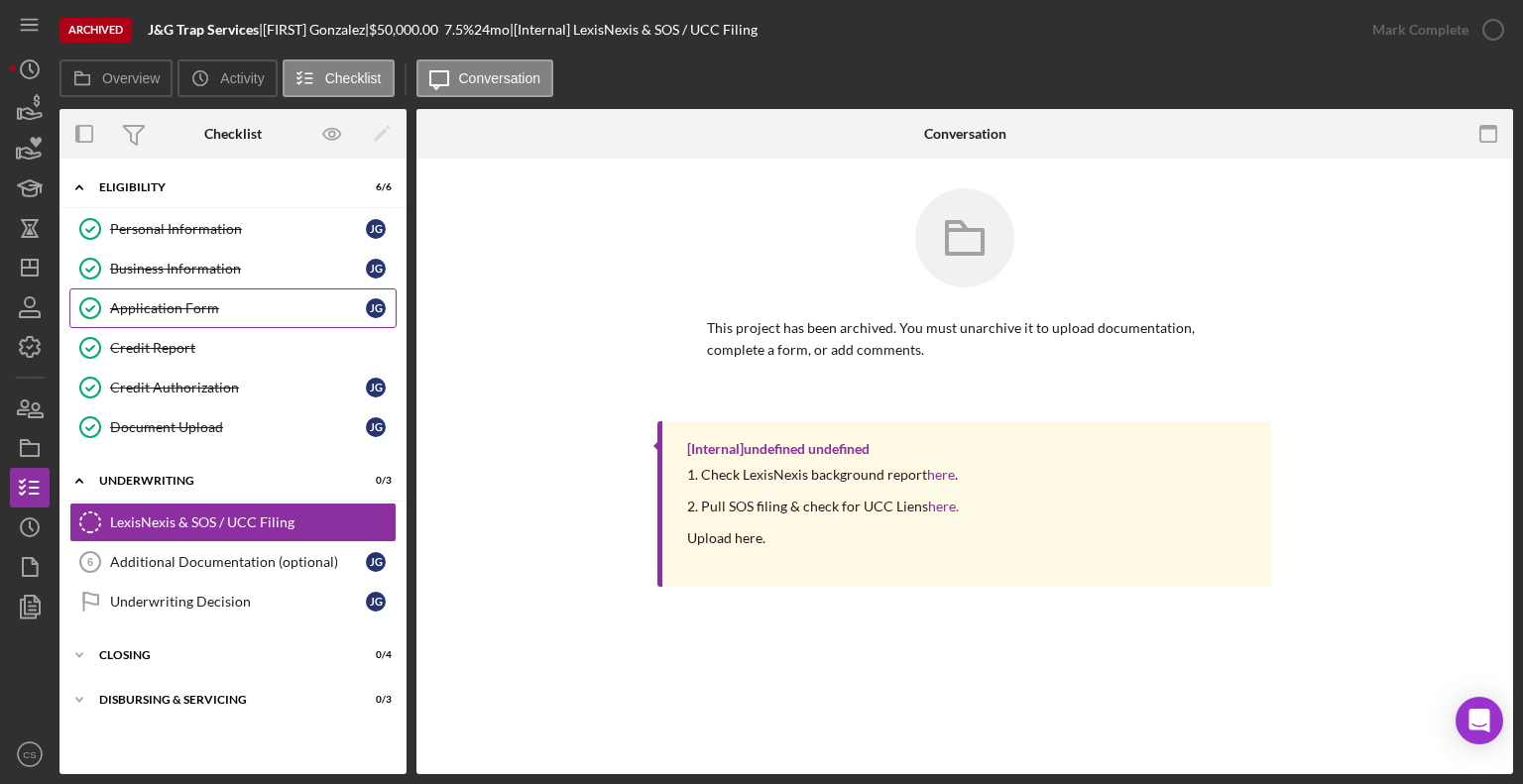click on "Application Form" at bounding box center [238, 308] 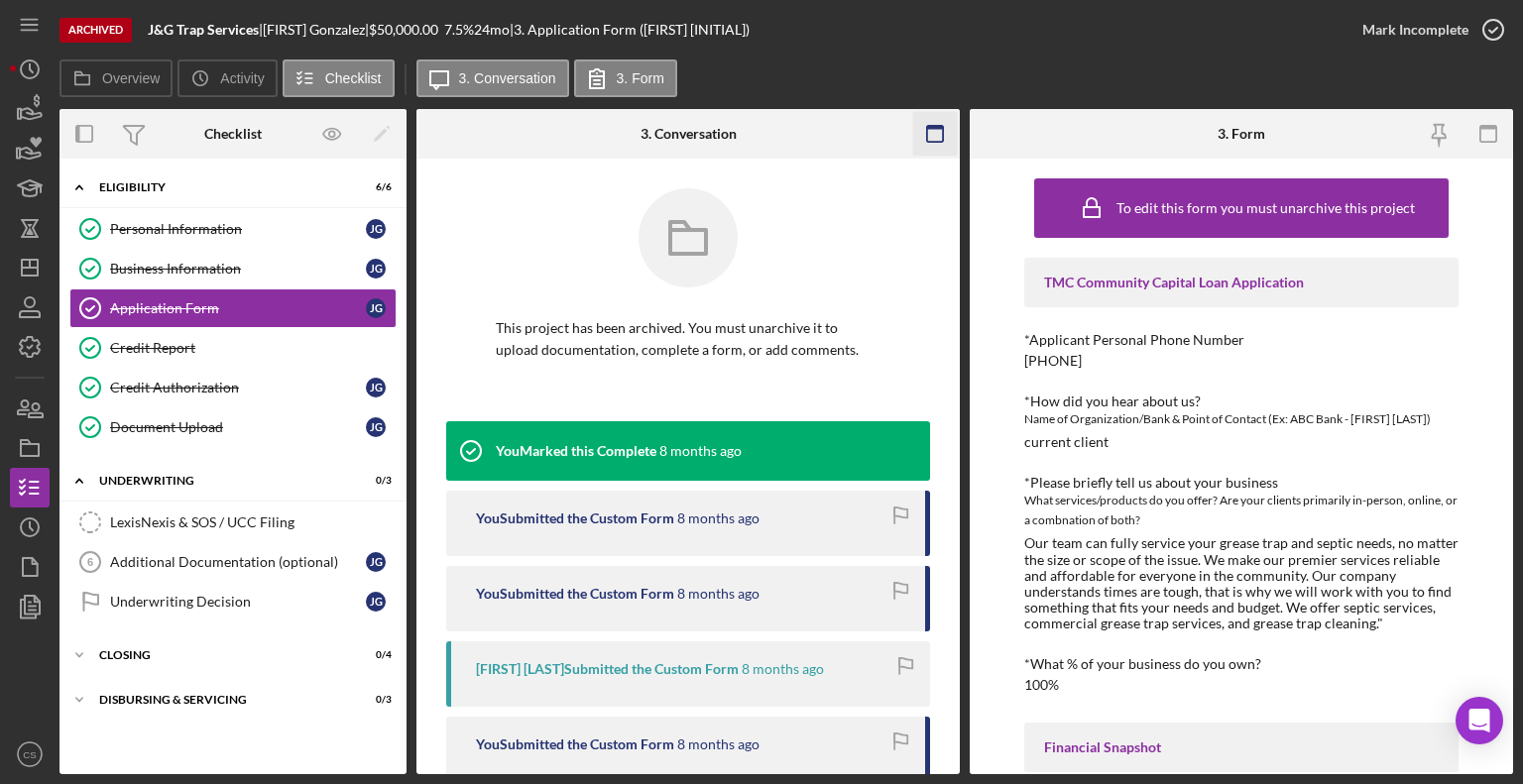 click 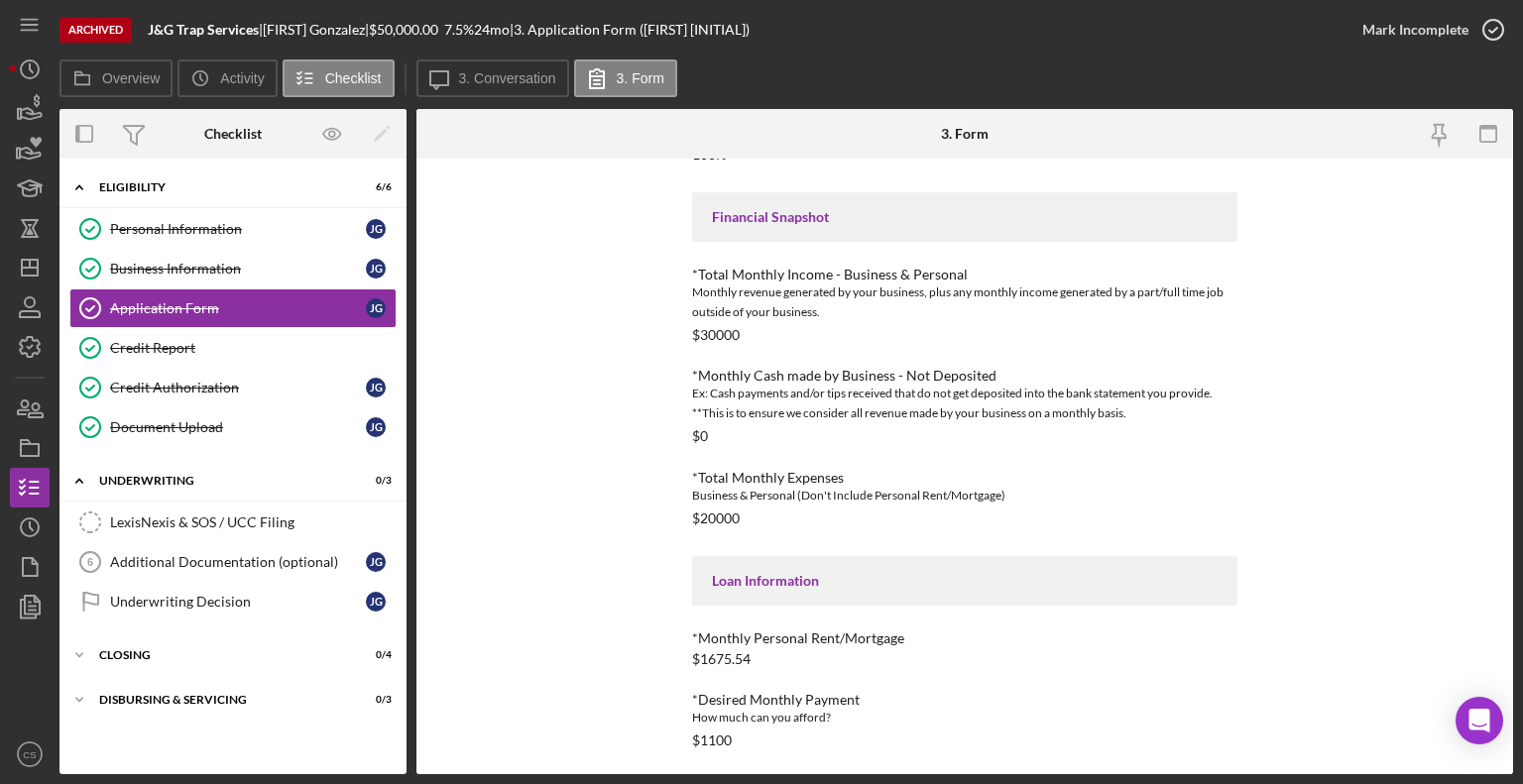 scroll, scrollTop: 841, scrollLeft: 0, axis: vertical 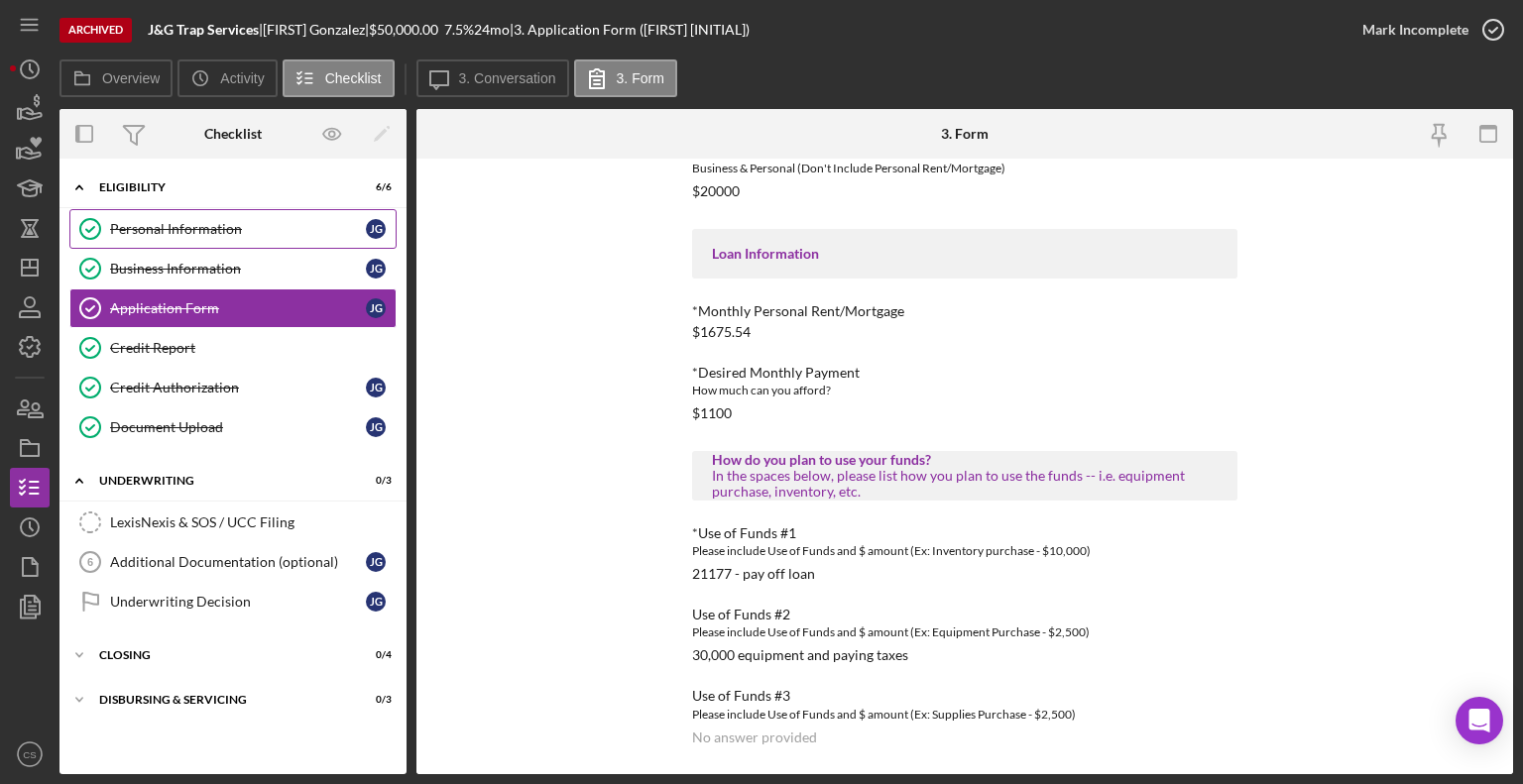 click on "Personal Information" at bounding box center [238, 229] 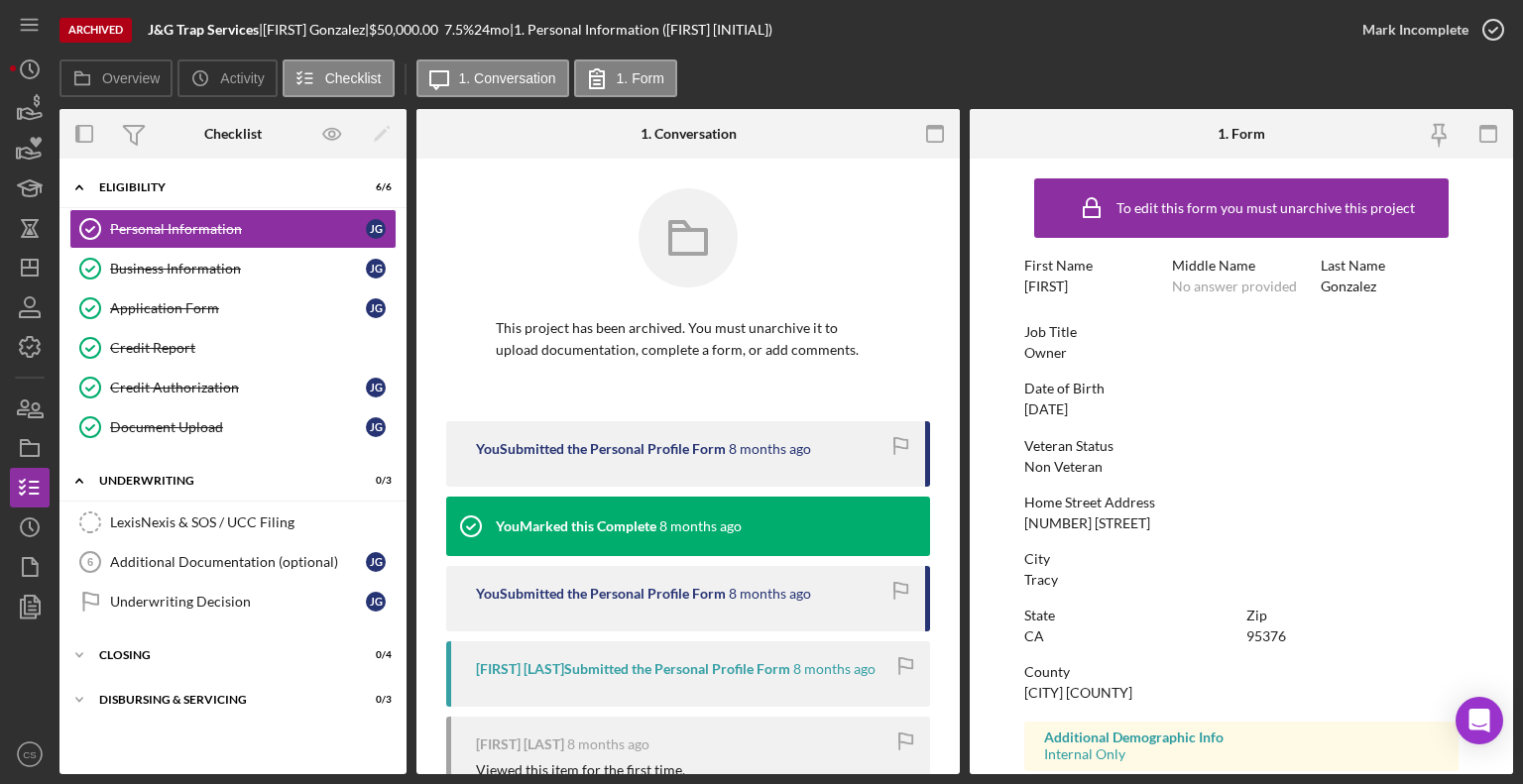 click 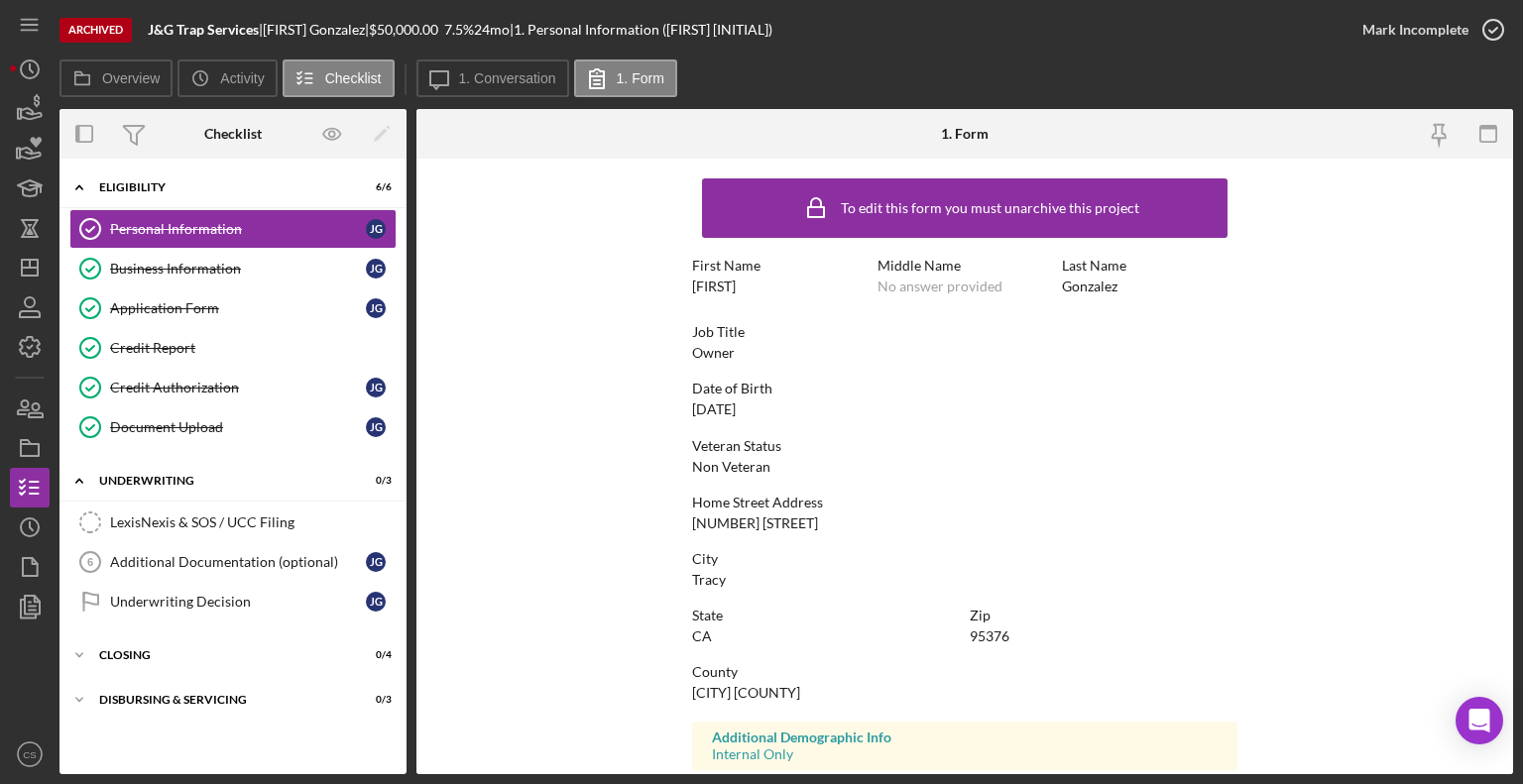 scroll, scrollTop: 309, scrollLeft: 0, axis: vertical 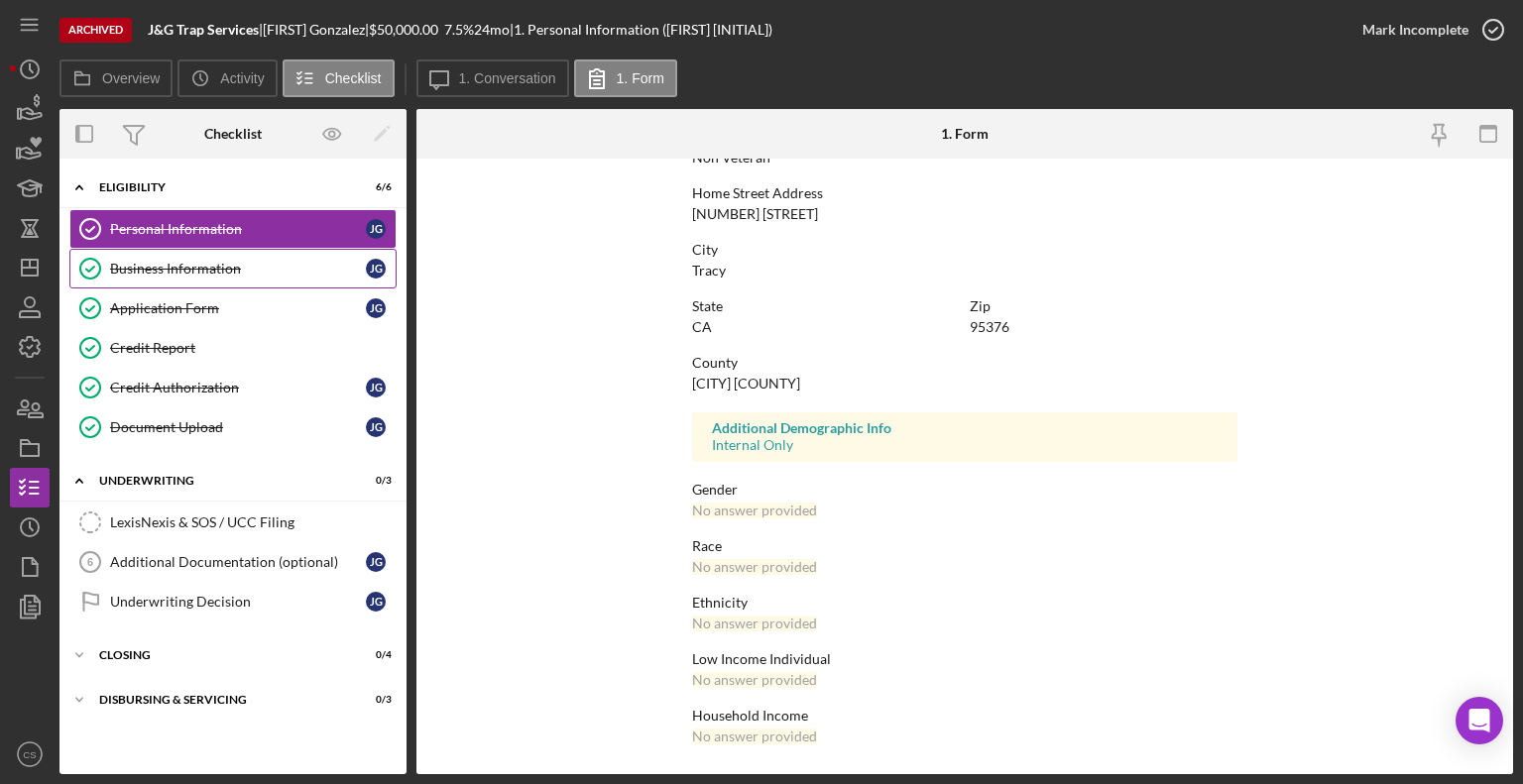 click on "Business Information" at bounding box center [238, 269] 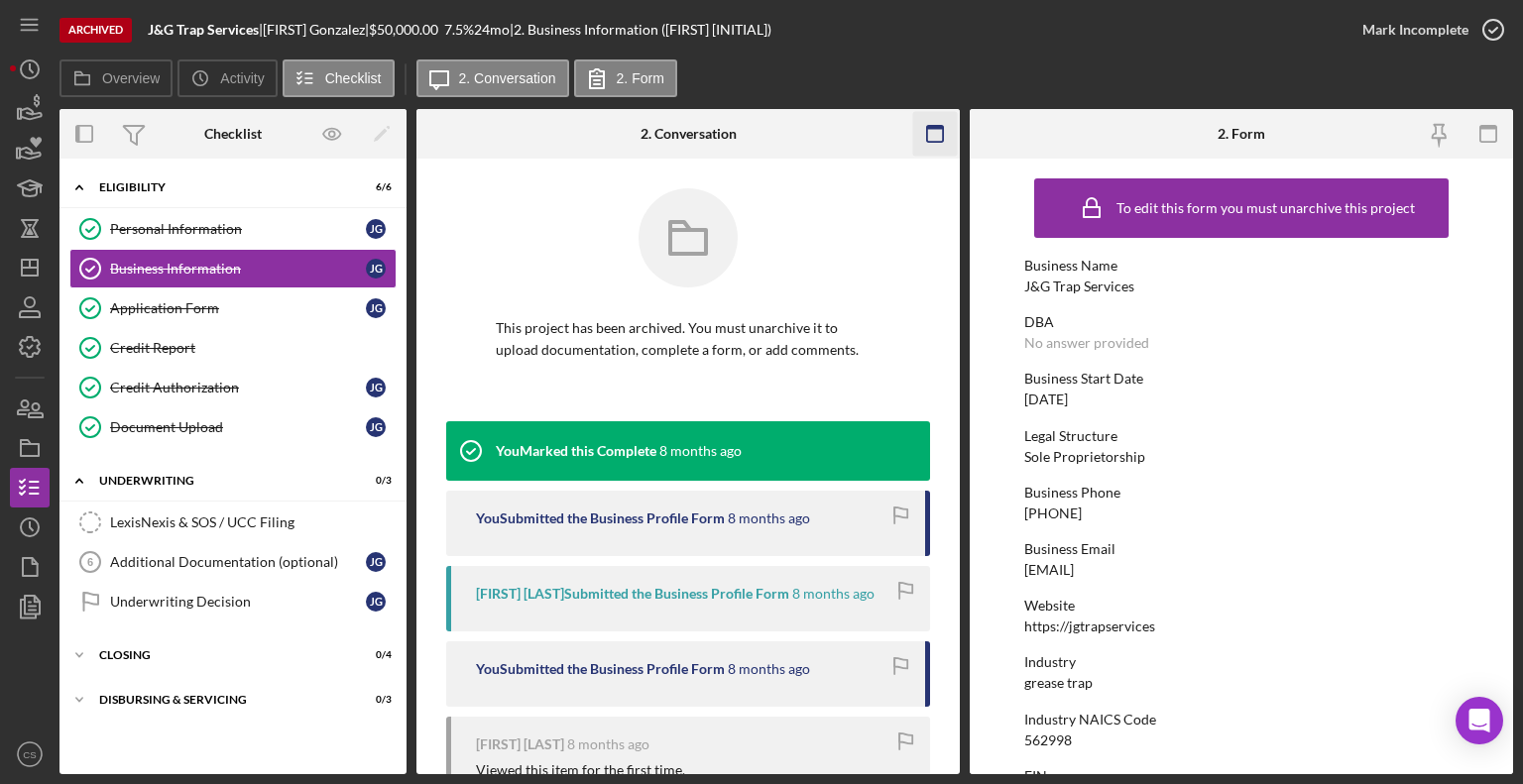 click 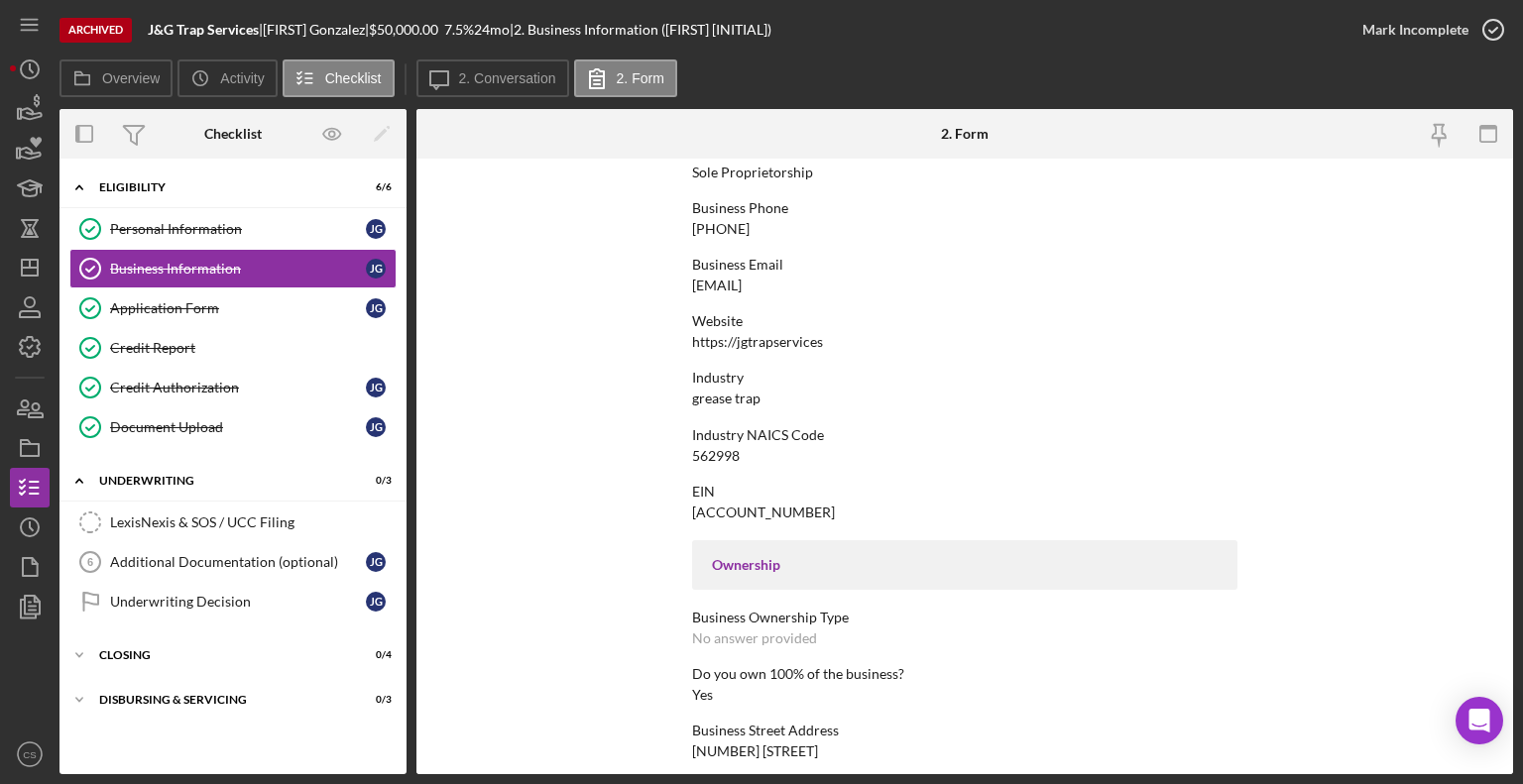 scroll, scrollTop: 0, scrollLeft: 0, axis: both 